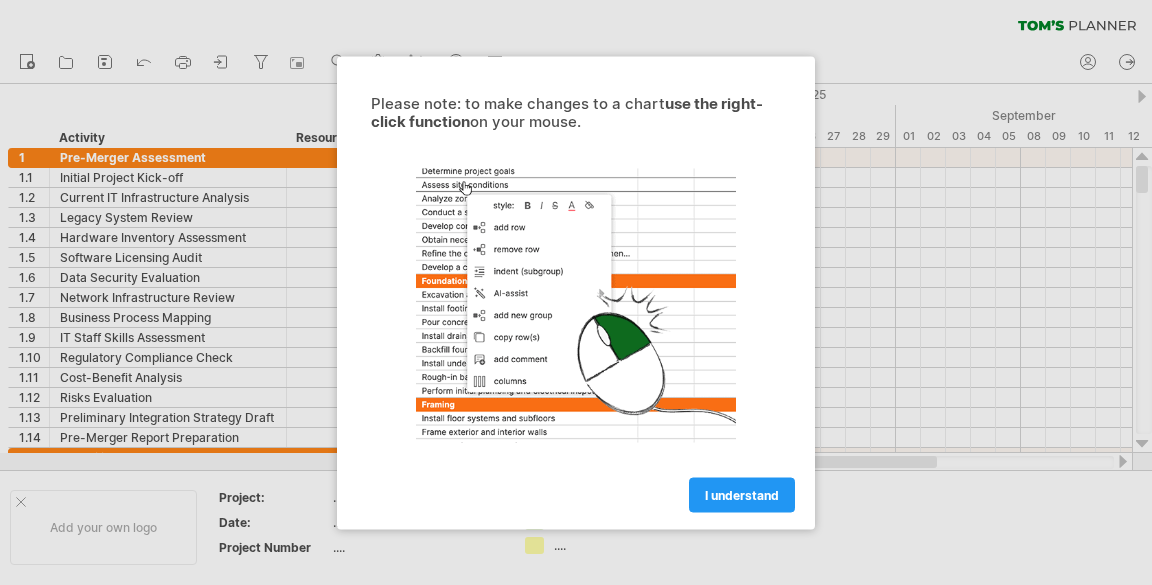 scroll, scrollTop: 0, scrollLeft: 0, axis: both 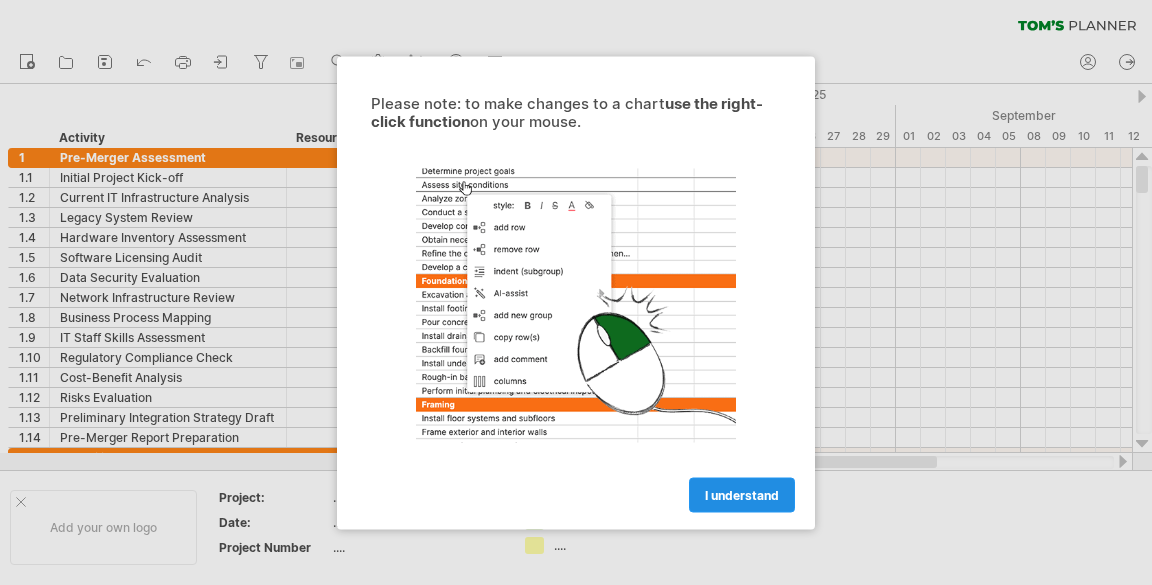 click on "I understand" at bounding box center [742, 494] 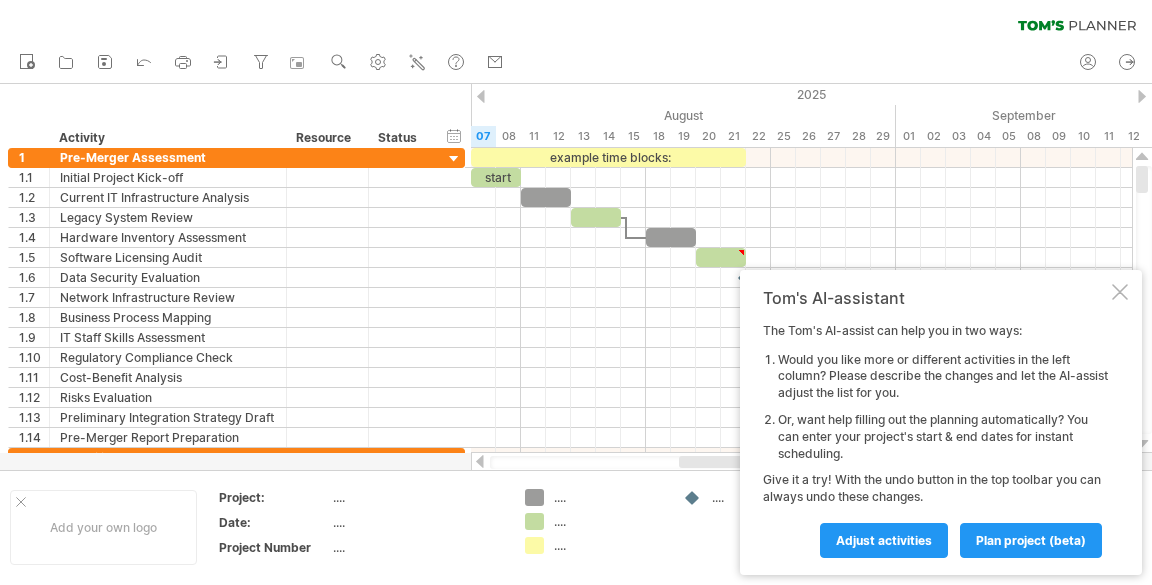 click at bounding box center [1120, 292] 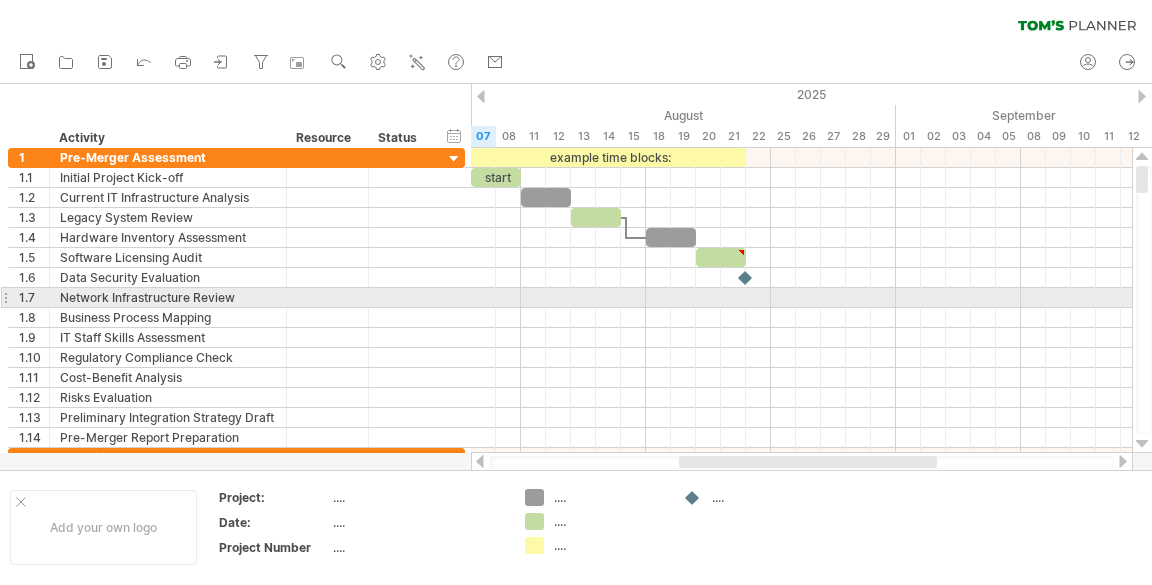 click on "Add your own logo Project: .... Date: .... Project Number .... .... .... .... ...." at bounding box center (576, 527) 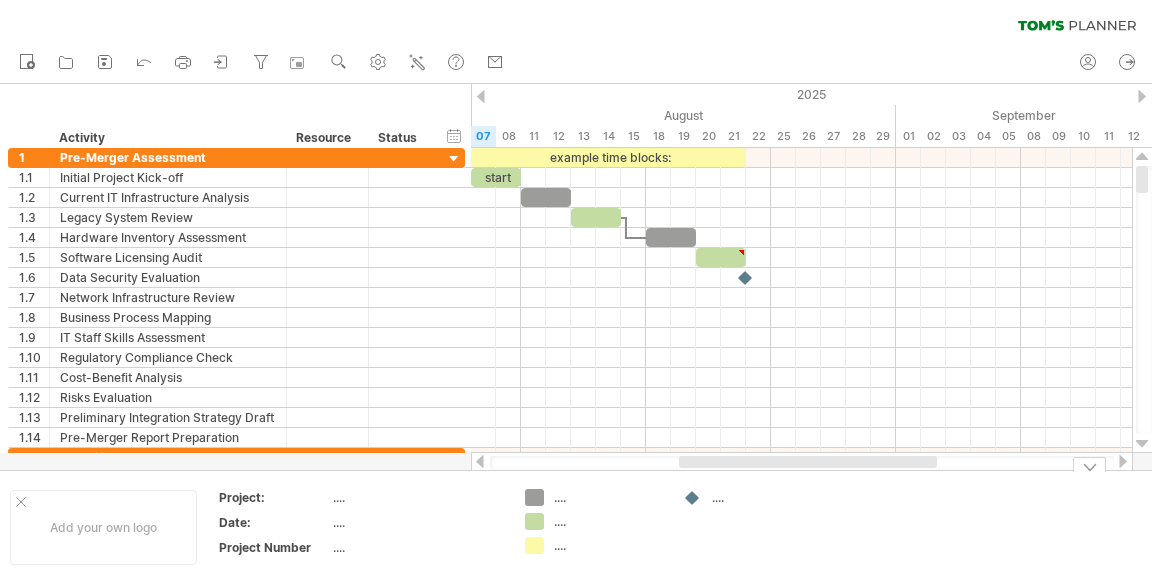 click at bounding box center (1142, 444) 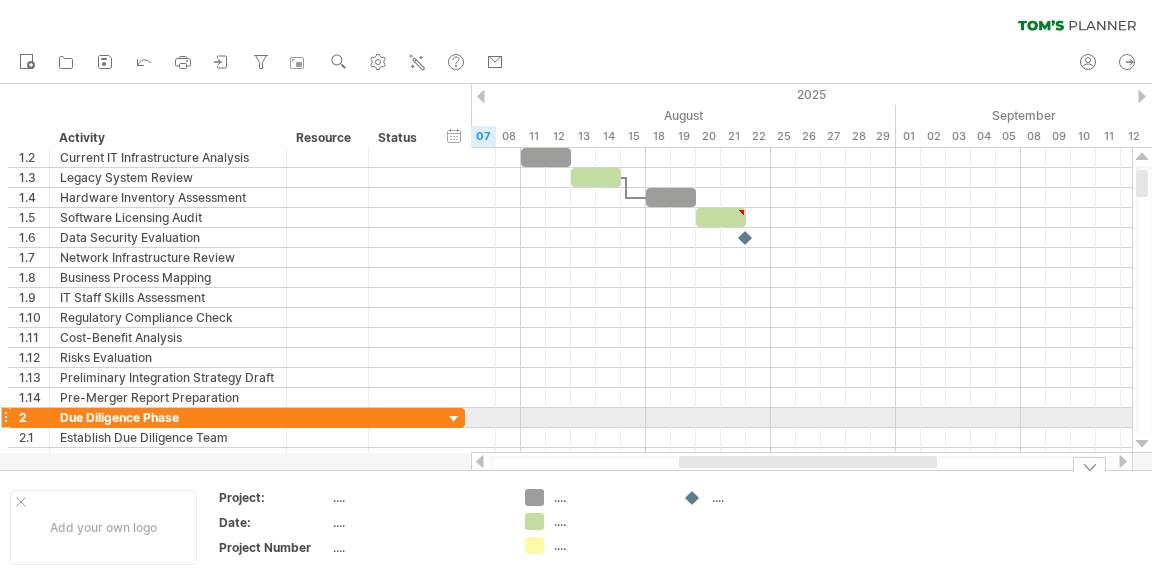 click at bounding box center (1142, 444) 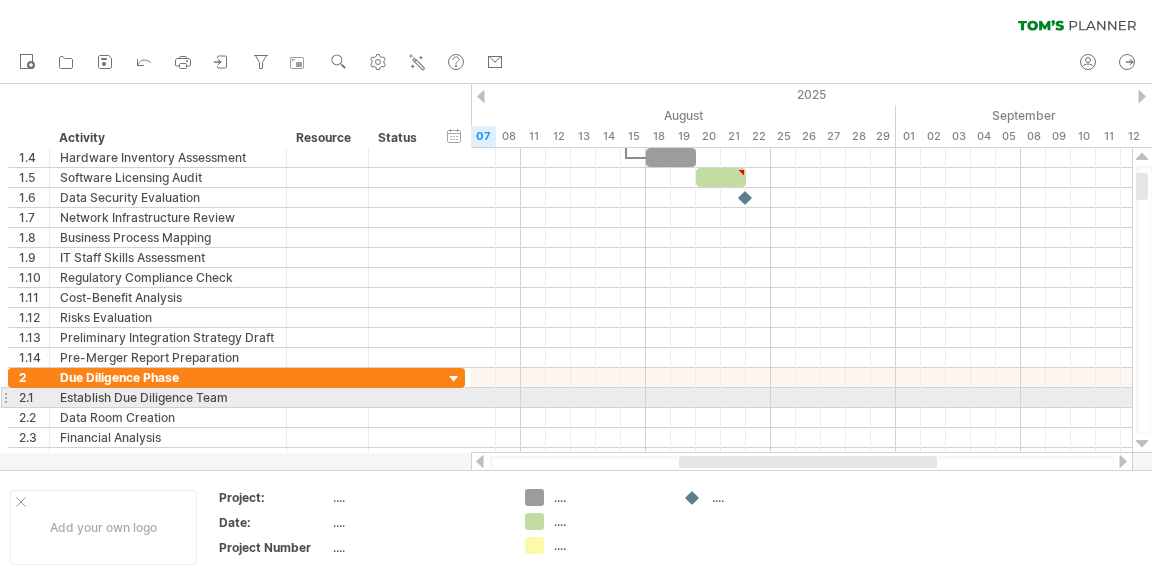click at bounding box center (1142, 444) 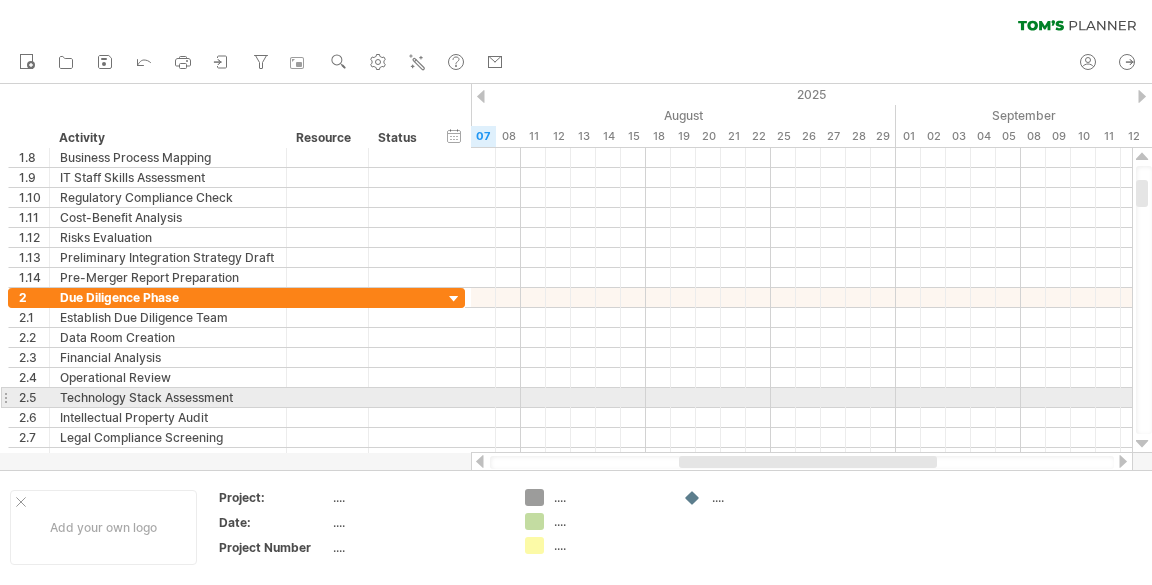click at bounding box center [1142, 444] 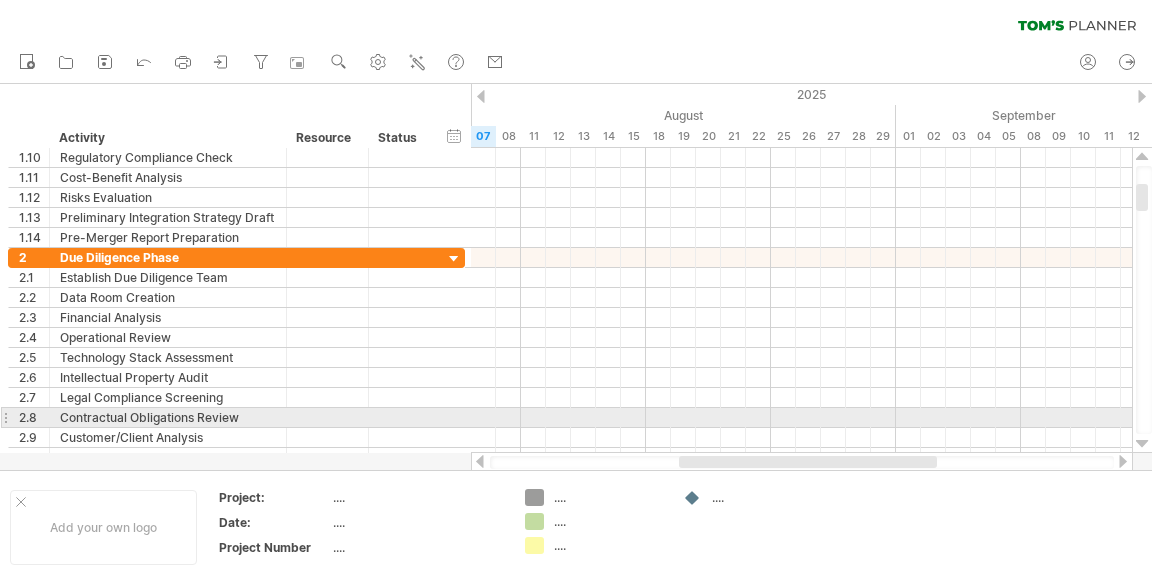 click at bounding box center [1142, 444] 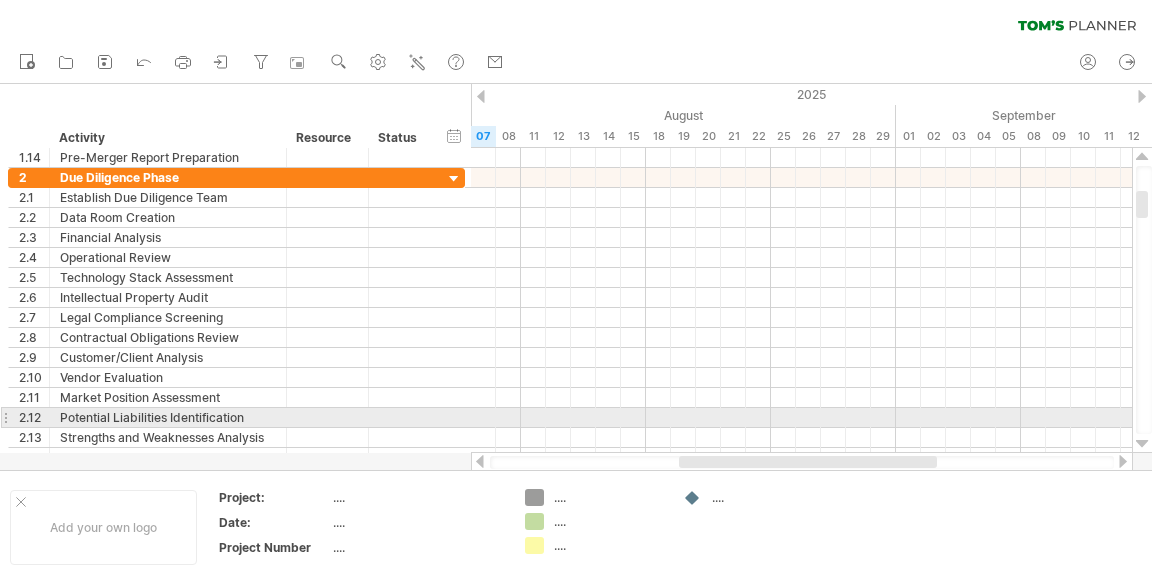 click at bounding box center [1142, 444] 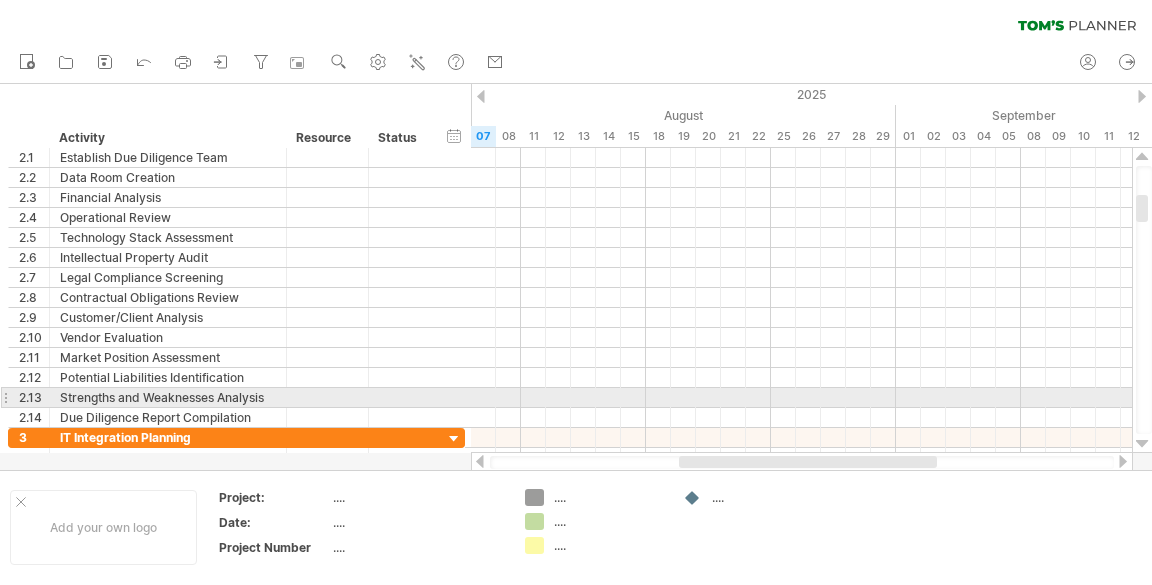 click at bounding box center [1142, 444] 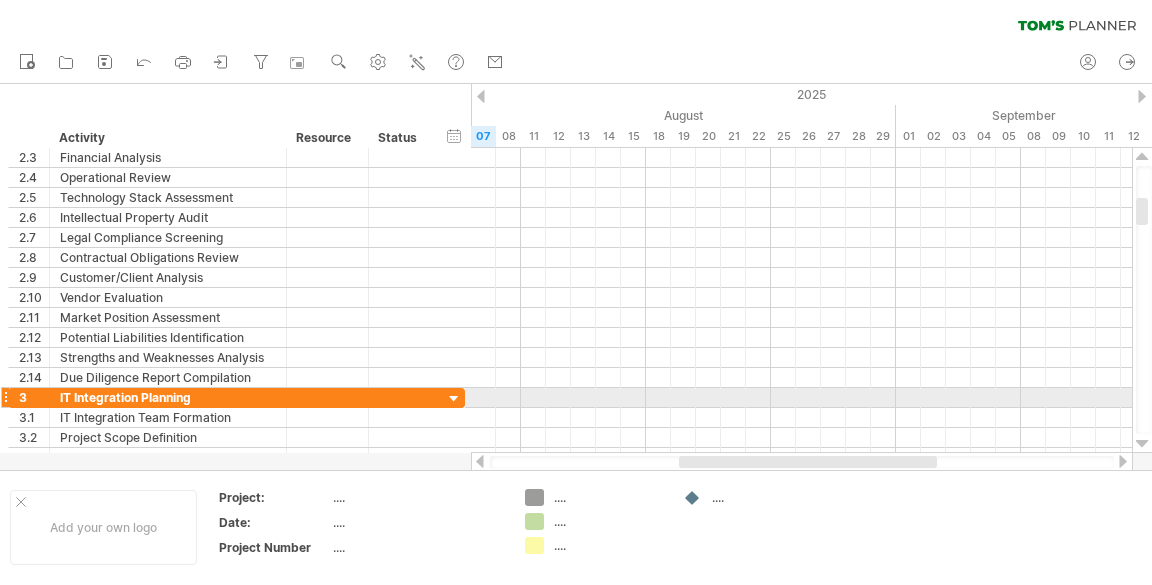 click at bounding box center (1142, 444) 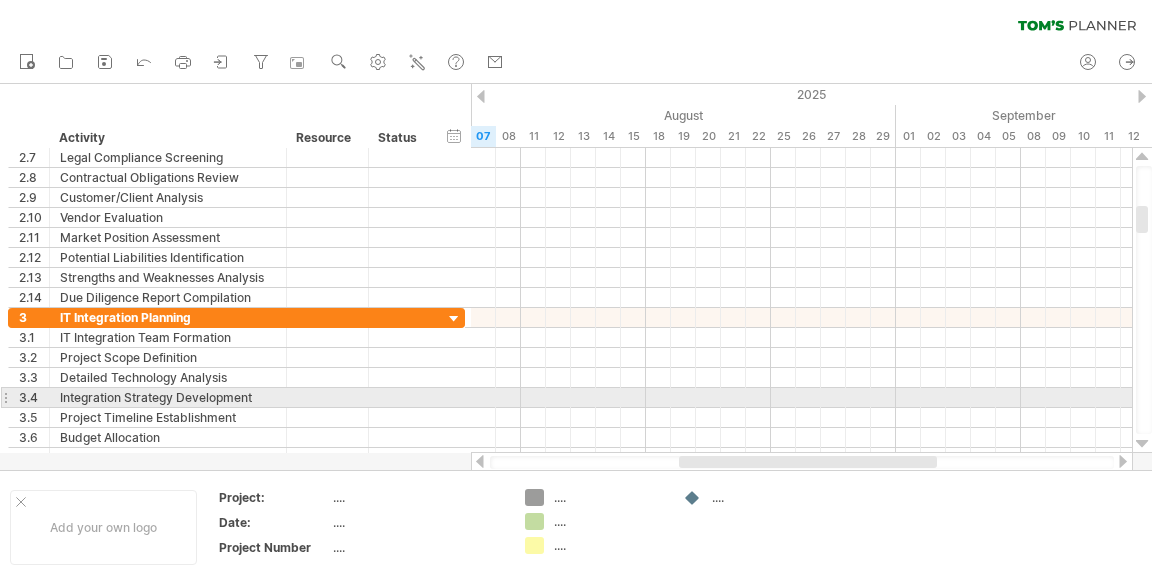 click at bounding box center [1142, 444] 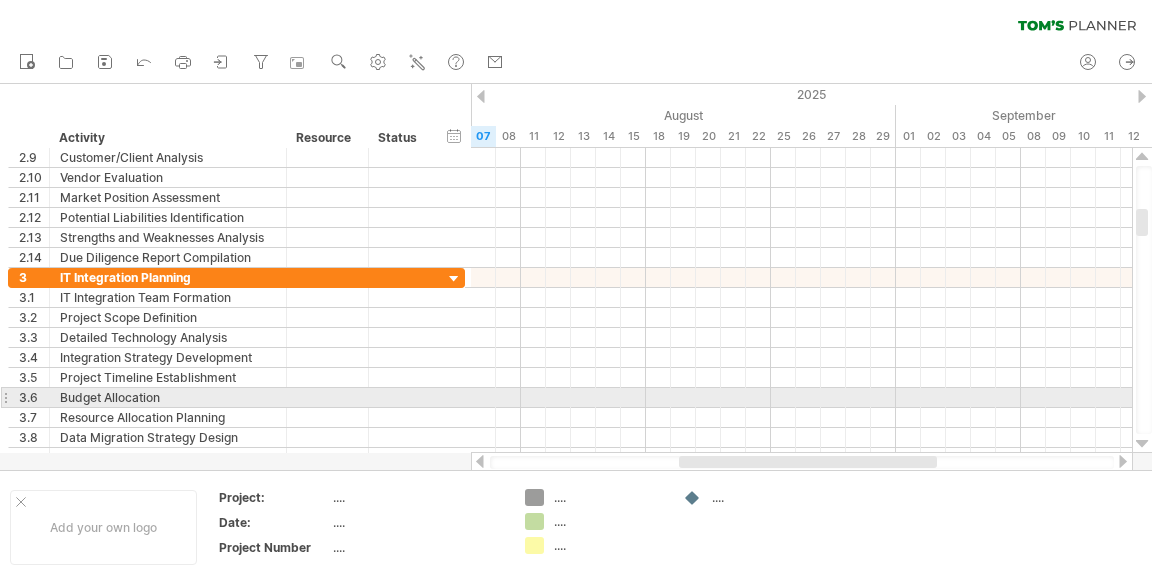 click at bounding box center (1142, 444) 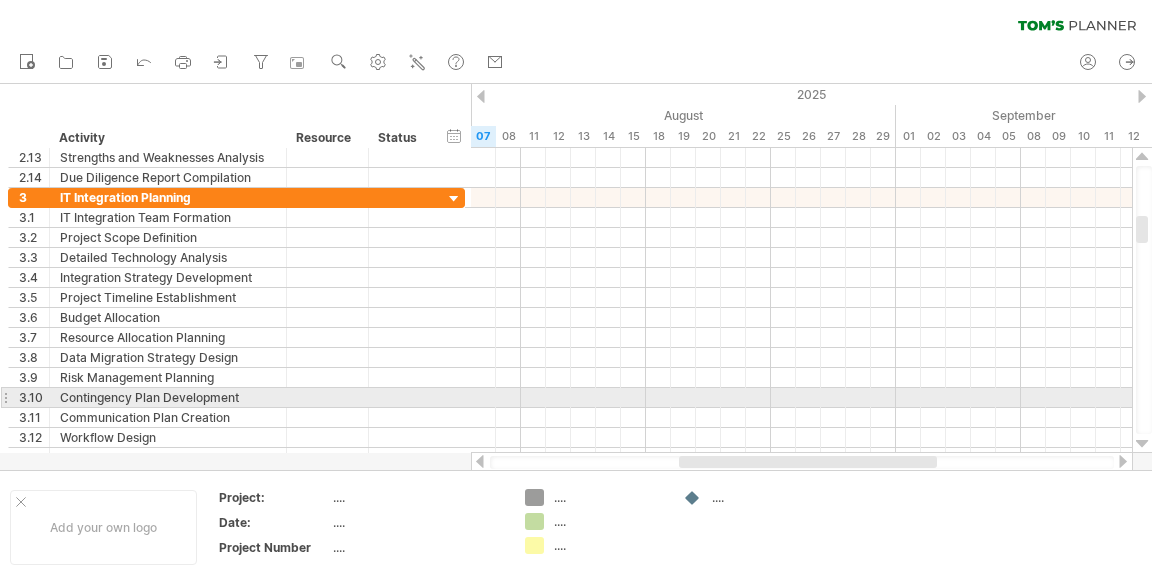click at bounding box center [1142, 444] 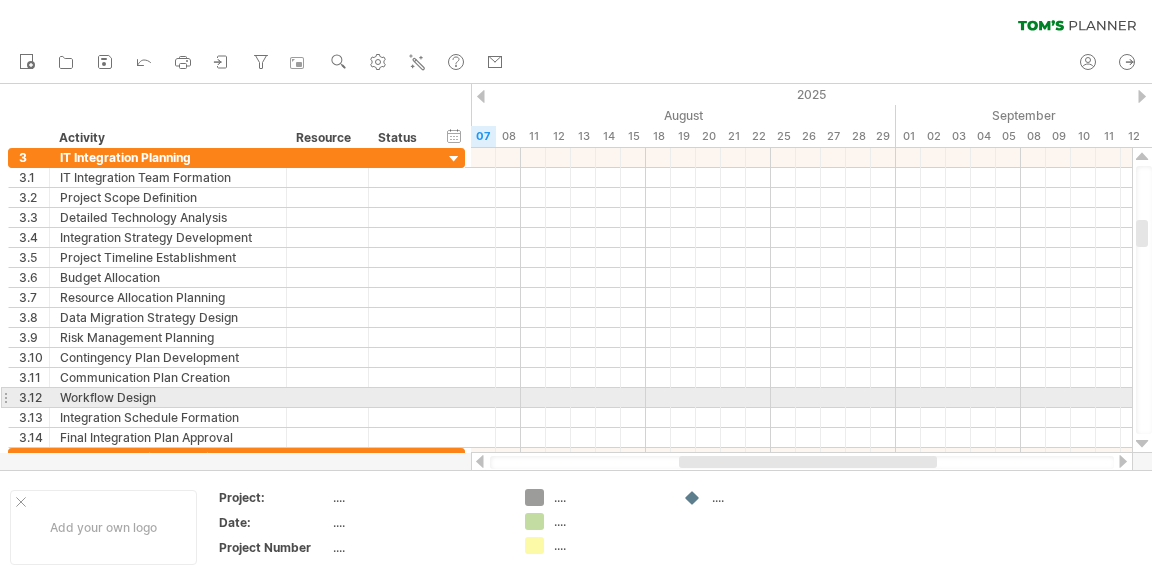 click at bounding box center [1142, 444] 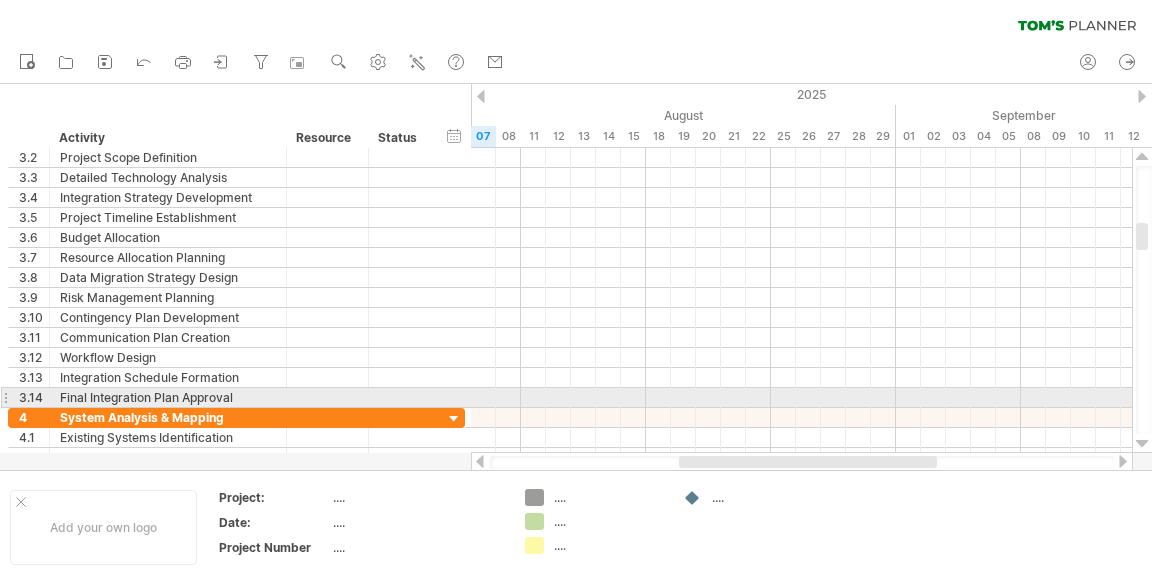 click at bounding box center (1142, 444) 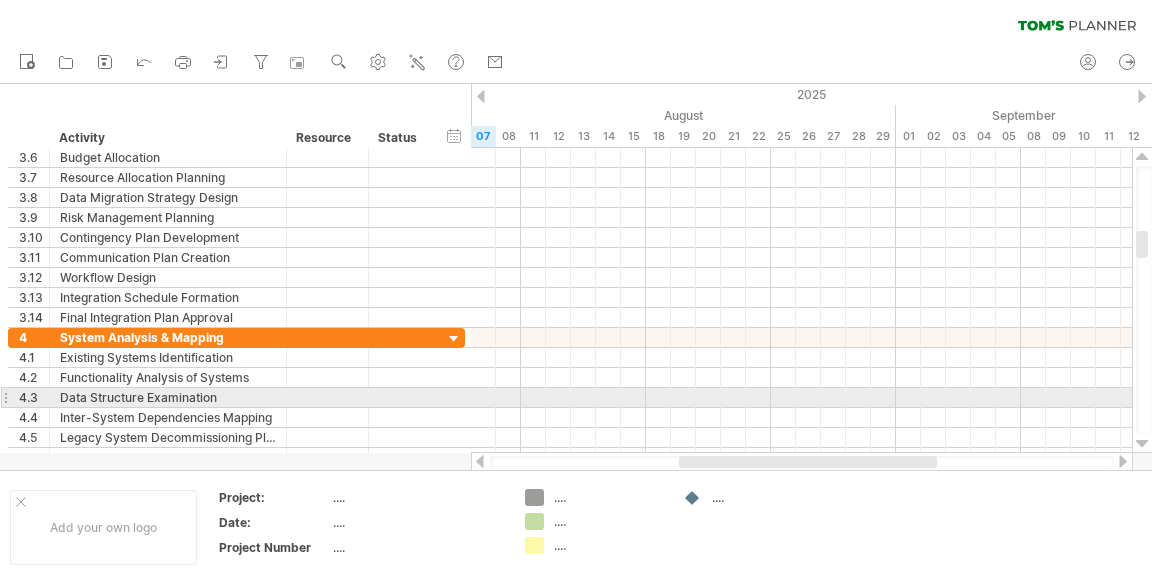 click at bounding box center [1142, 444] 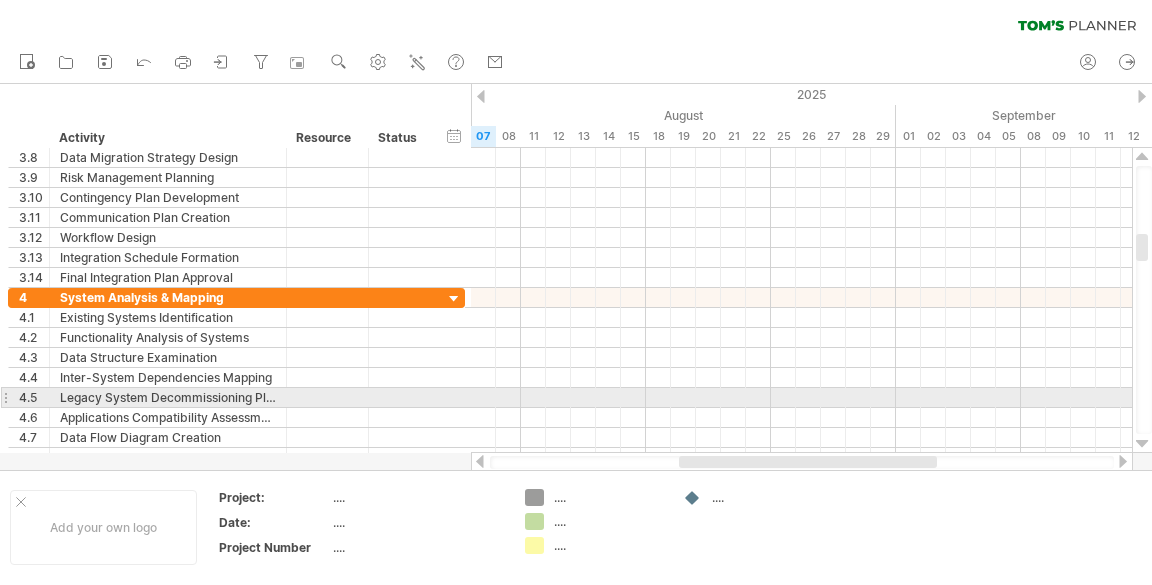 click at bounding box center [1142, 444] 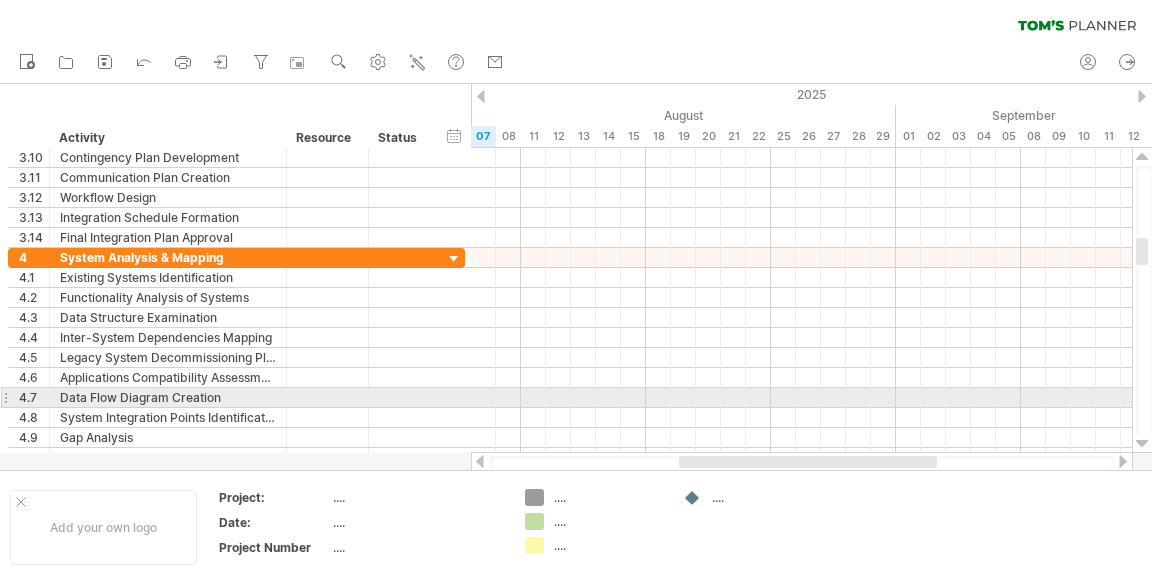 click at bounding box center (1142, 444) 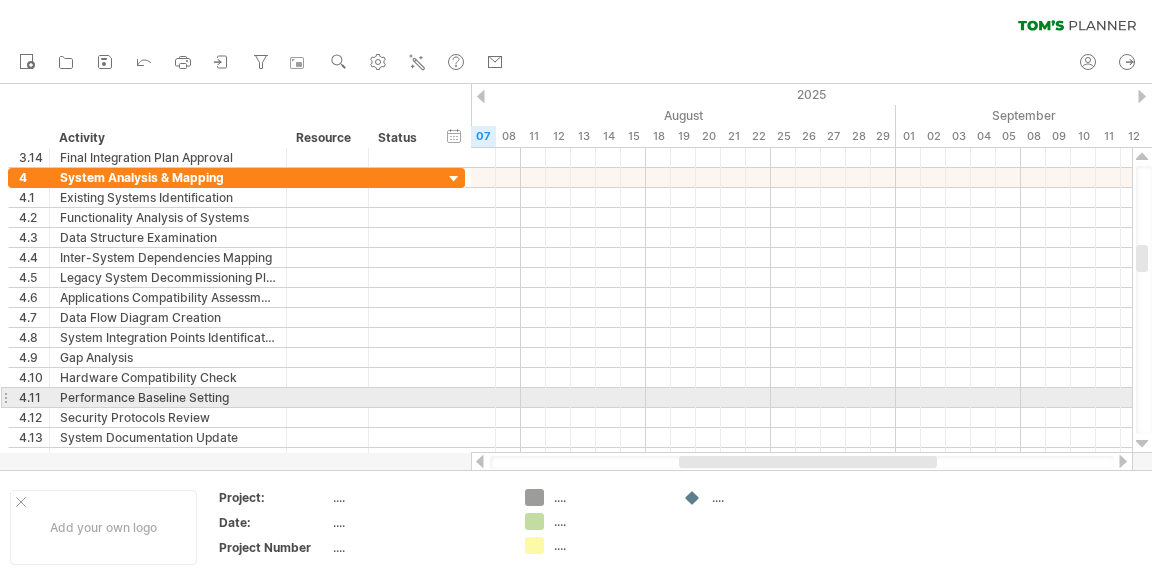 click at bounding box center [1142, 444] 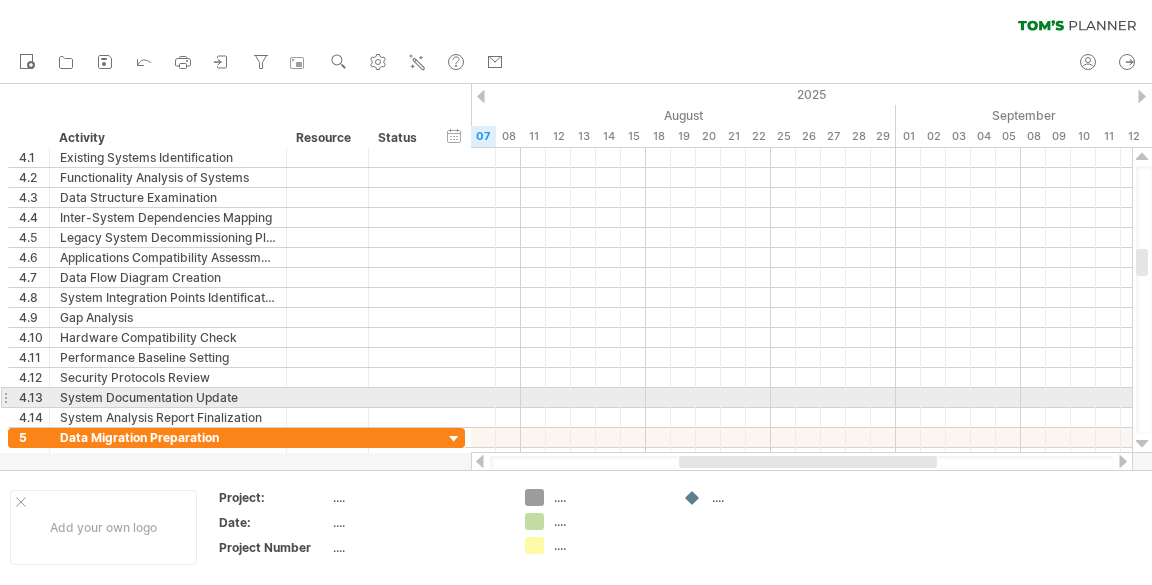 click at bounding box center (1142, 444) 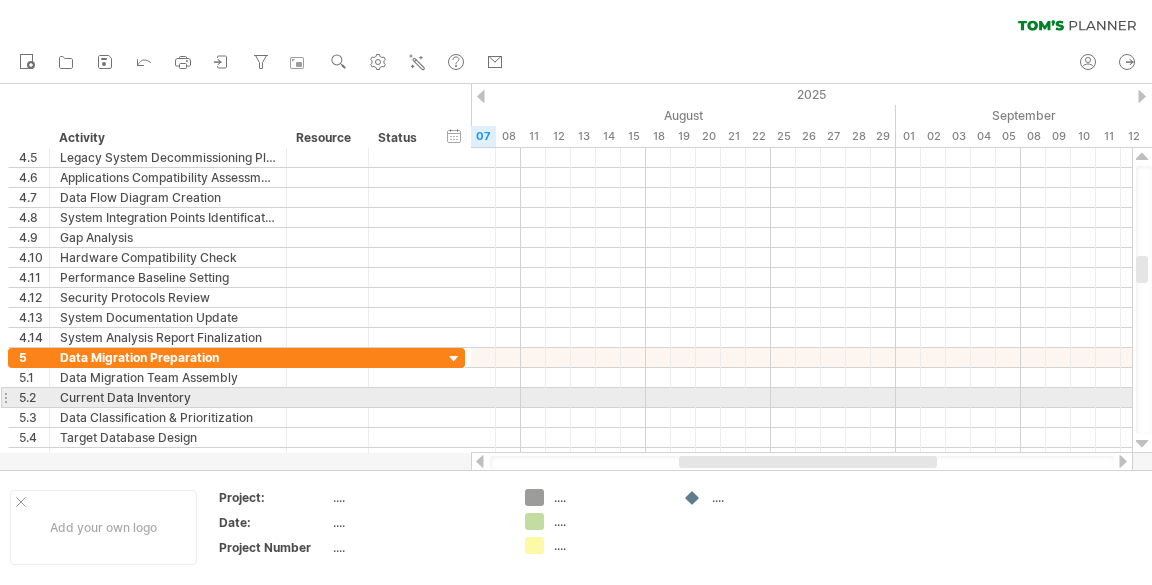 click at bounding box center (1142, 444) 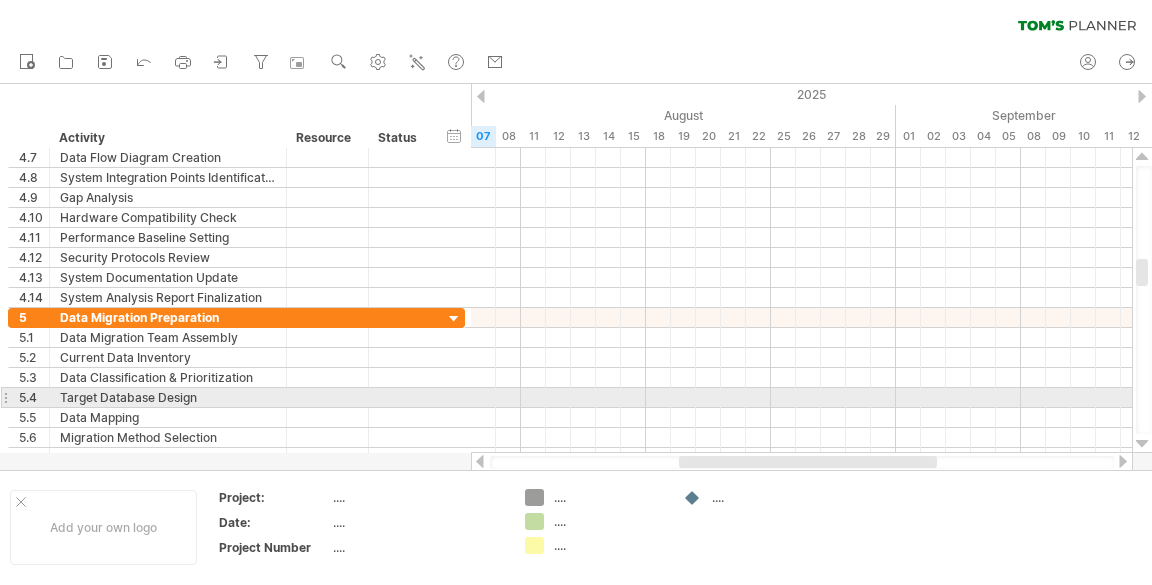 click at bounding box center (1142, 444) 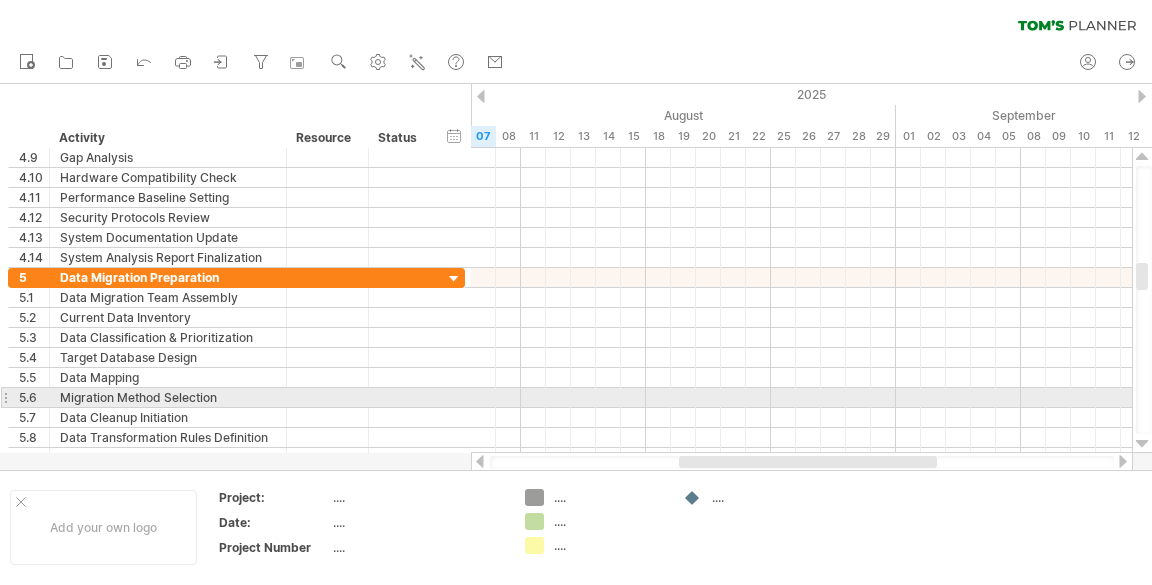 click at bounding box center [1142, 444] 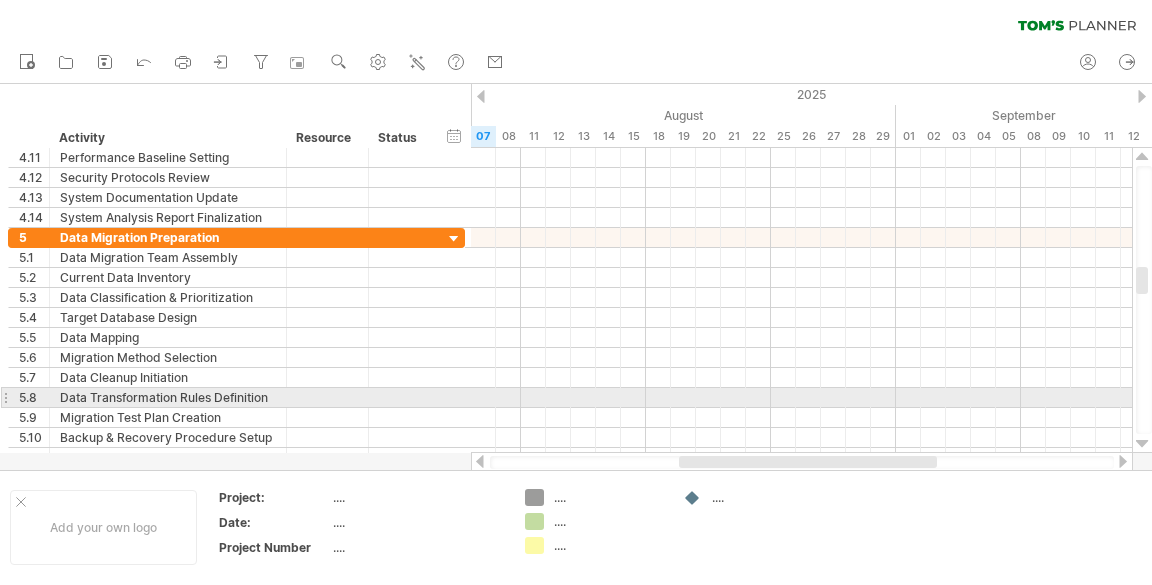 click at bounding box center (1142, 444) 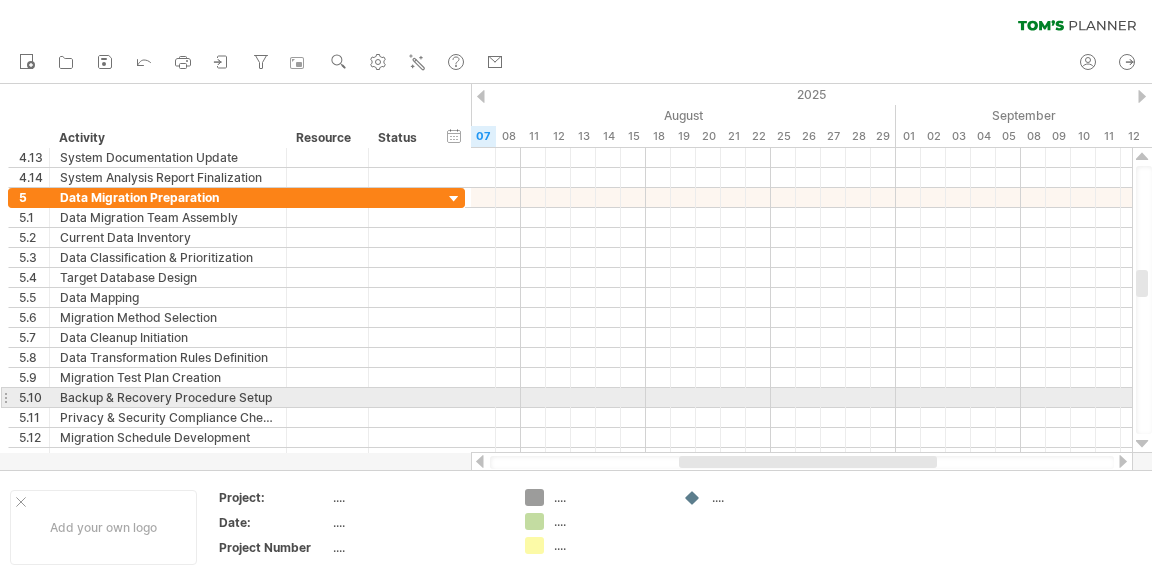 click at bounding box center (1142, 444) 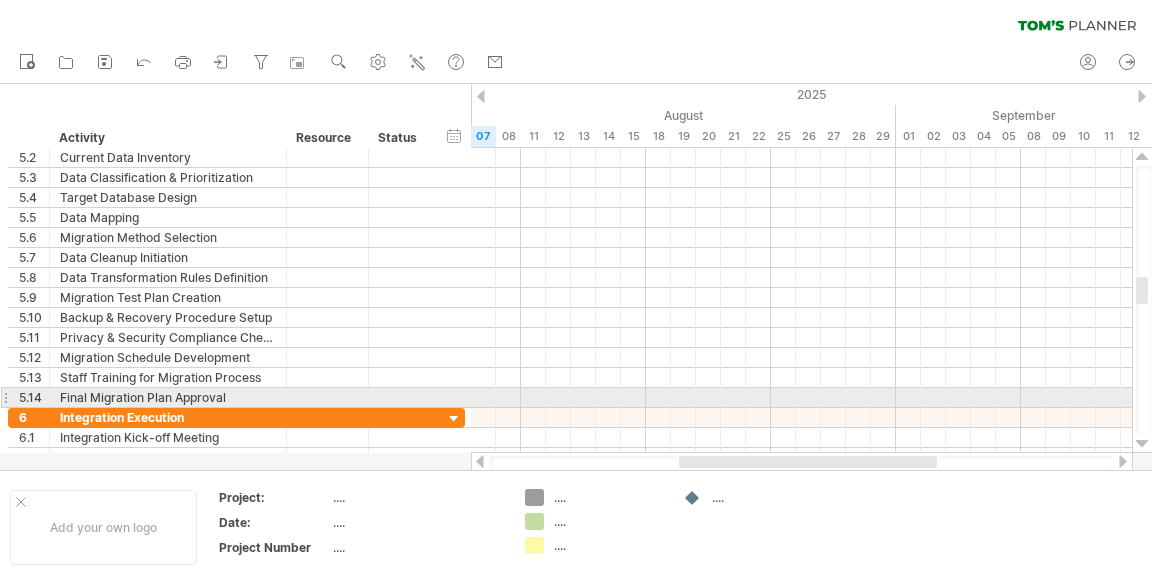 click at bounding box center [1142, 444] 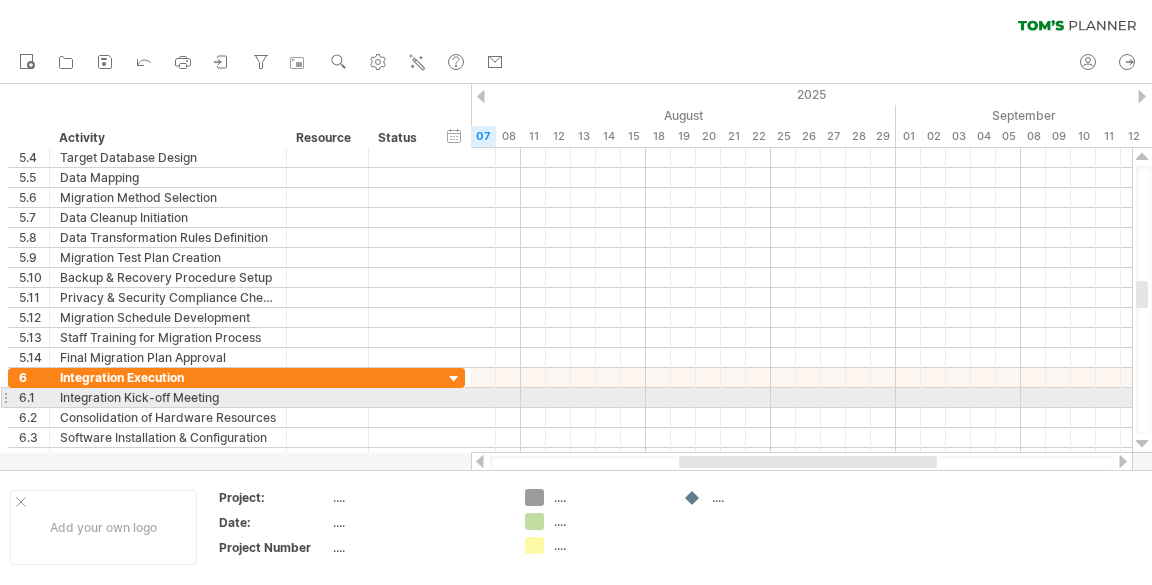 click at bounding box center (1142, 444) 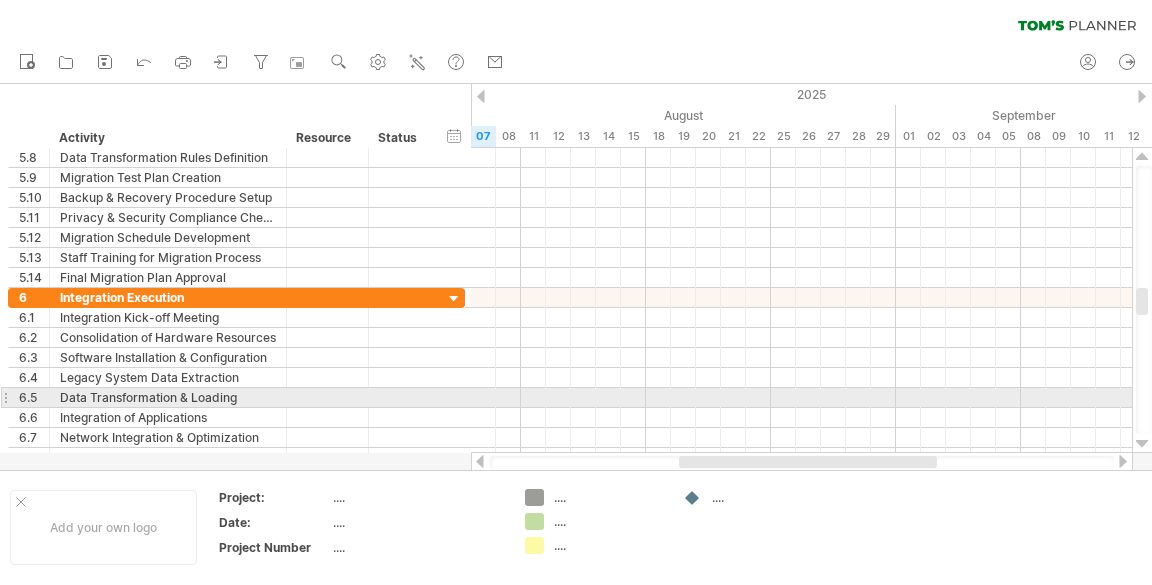 click at bounding box center (1142, 444) 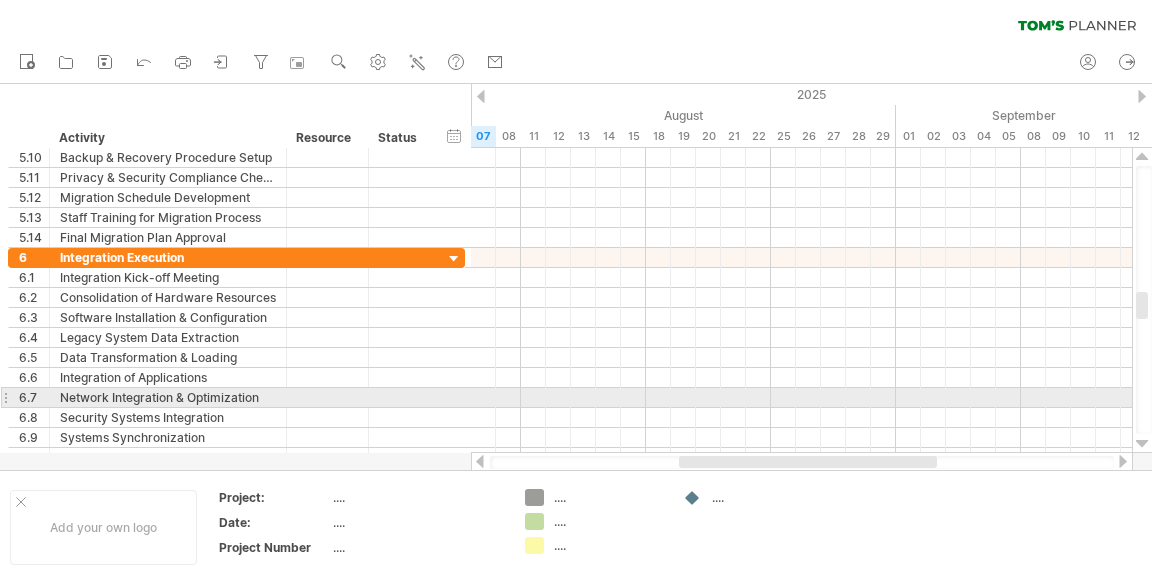 click at bounding box center (1142, 444) 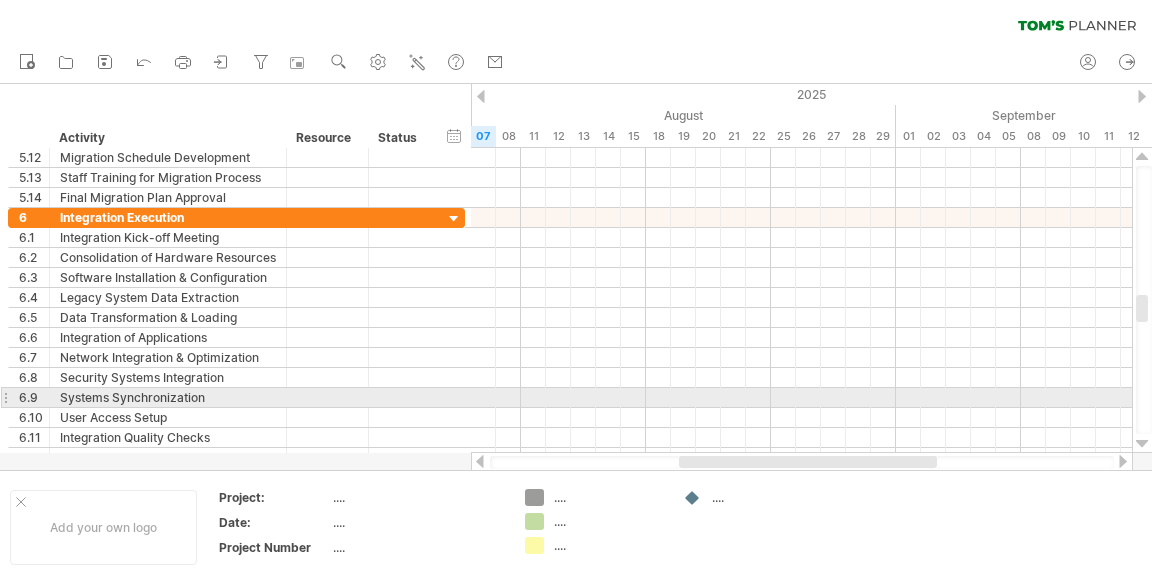 click at bounding box center [1142, 444] 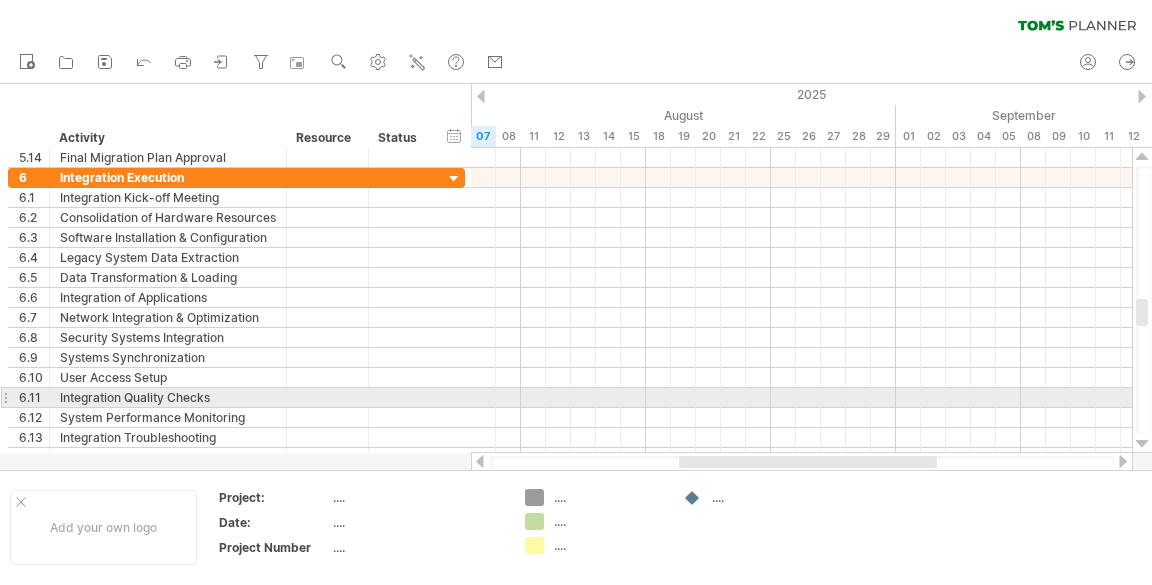 click at bounding box center [1142, 444] 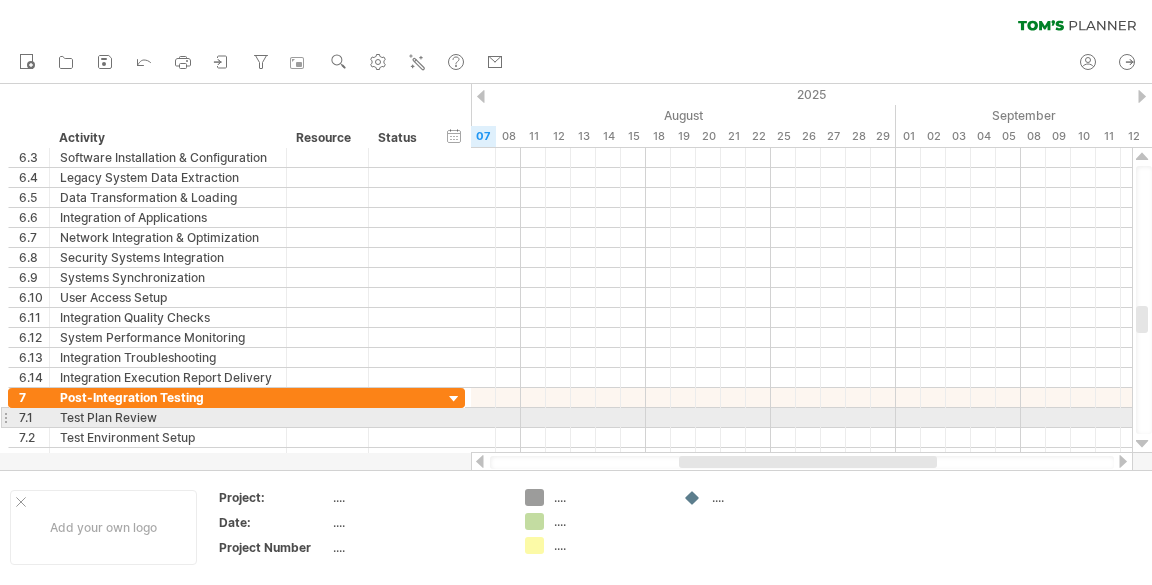 click at bounding box center (1142, 444) 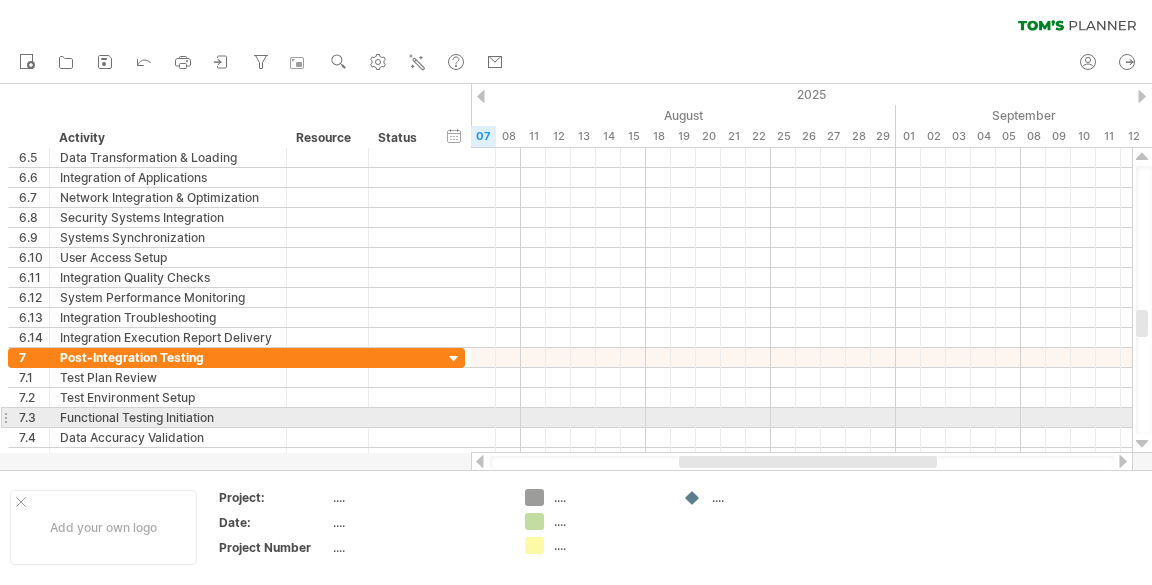click at bounding box center [1142, 444] 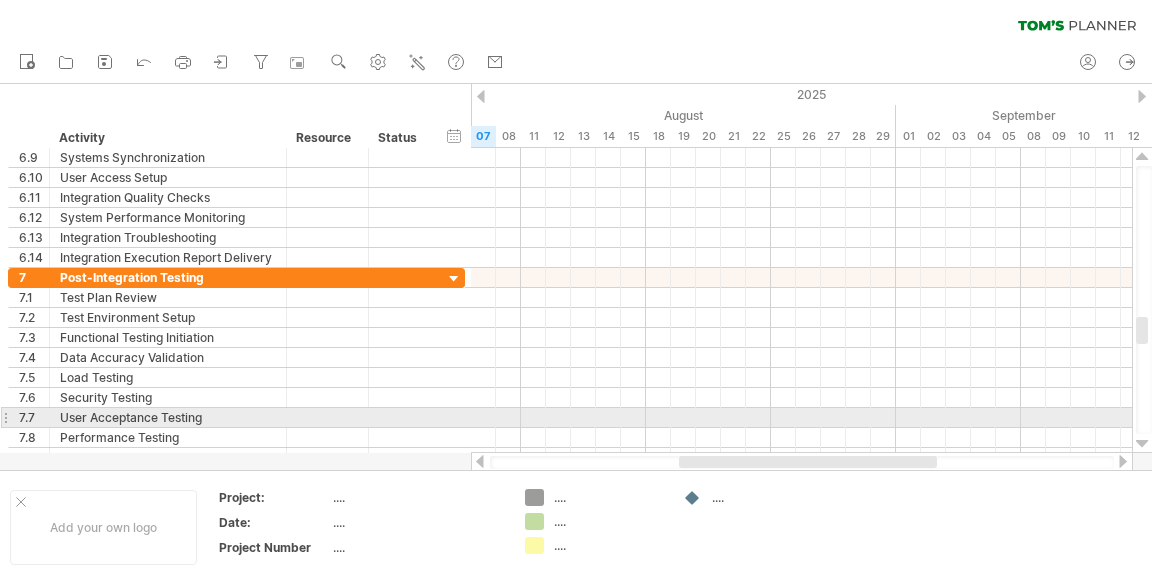 click at bounding box center (1142, 444) 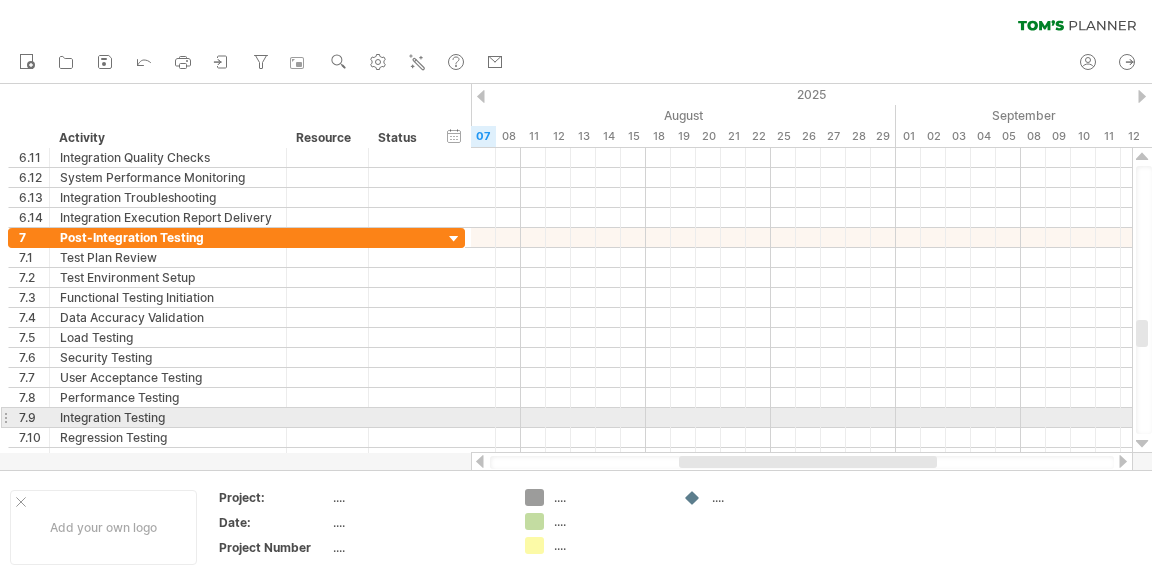 click at bounding box center [1142, 444] 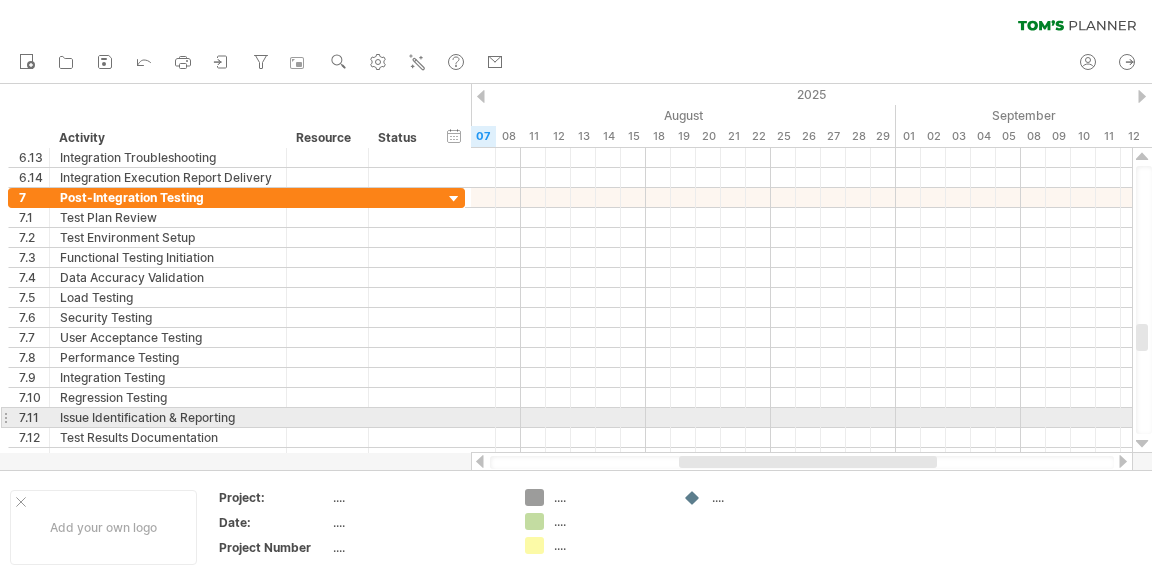 click at bounding box center [1142, 444] 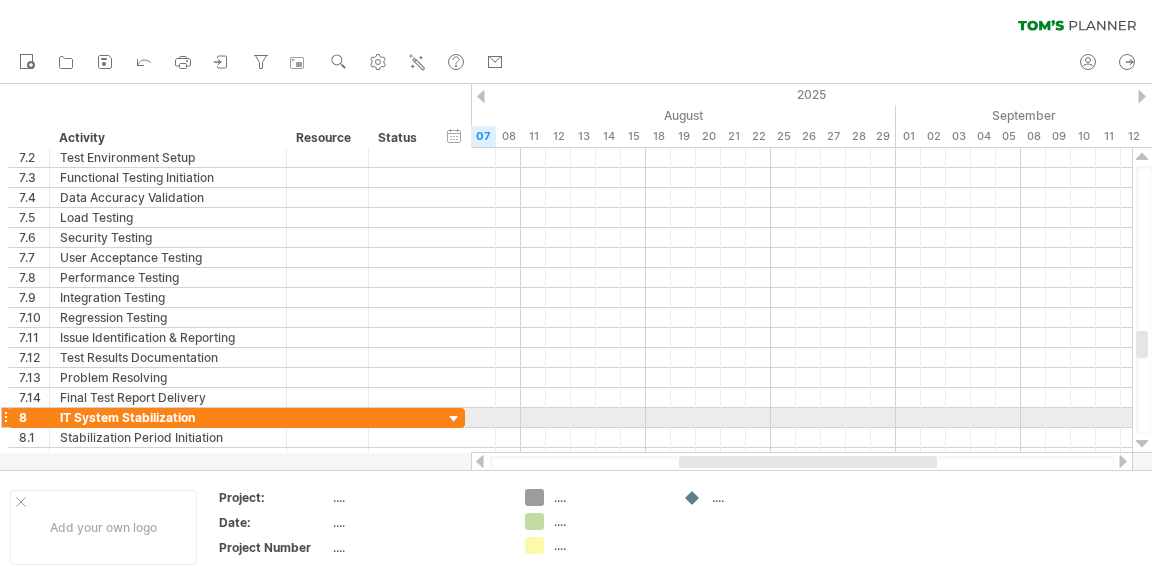 click at bounding box center (1142, 444) 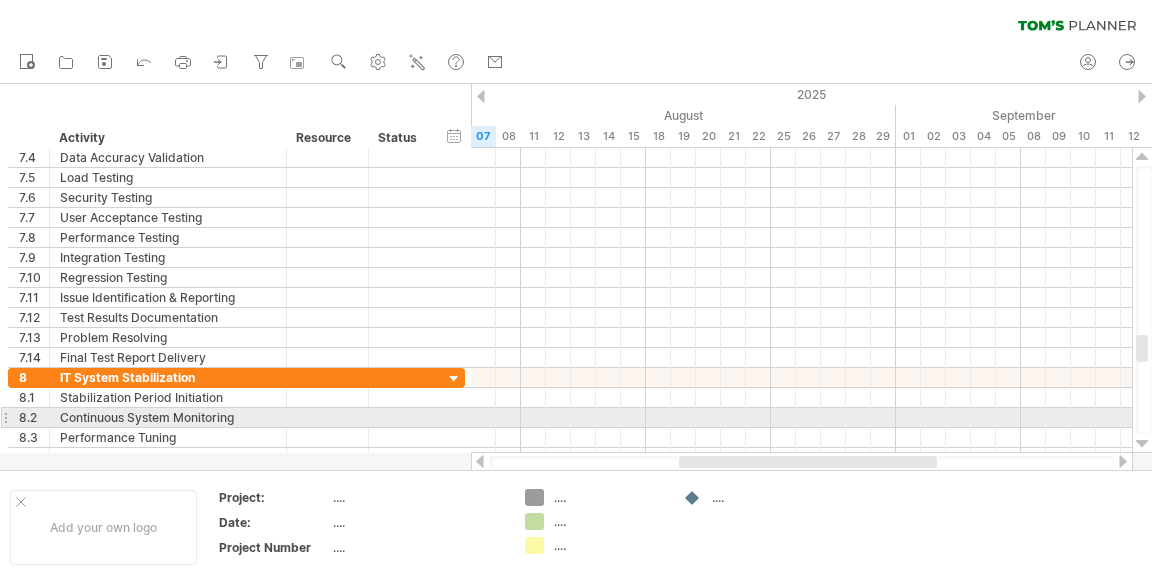 click at bounding box center [1142, 444] 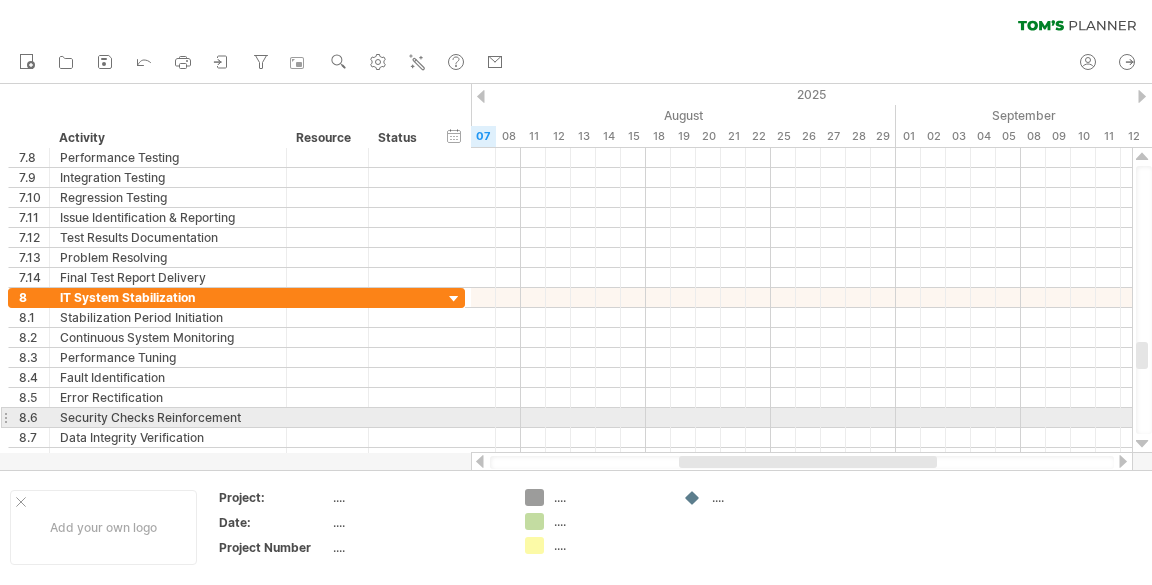 click at bounding box center (1142, 444) 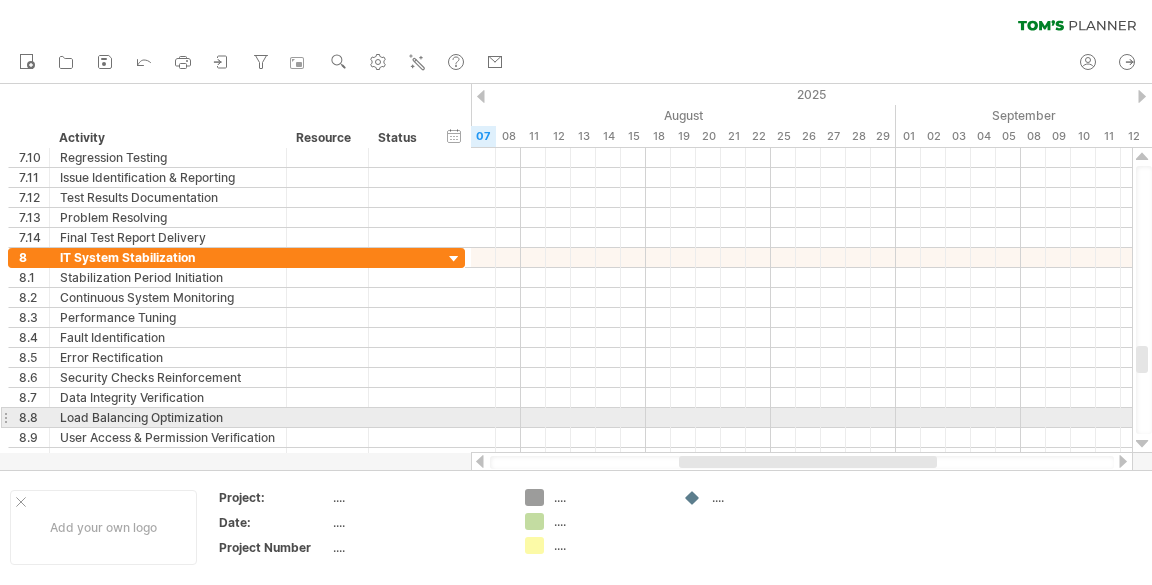 click at bounding box center [1142, 444] 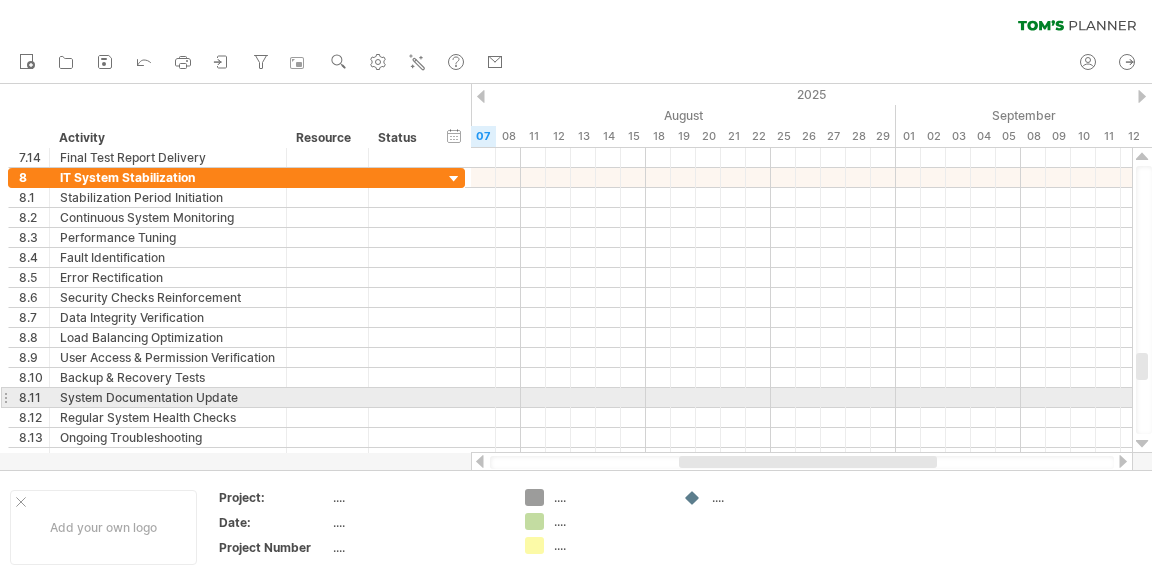 click at bounding box center [1142, 444] 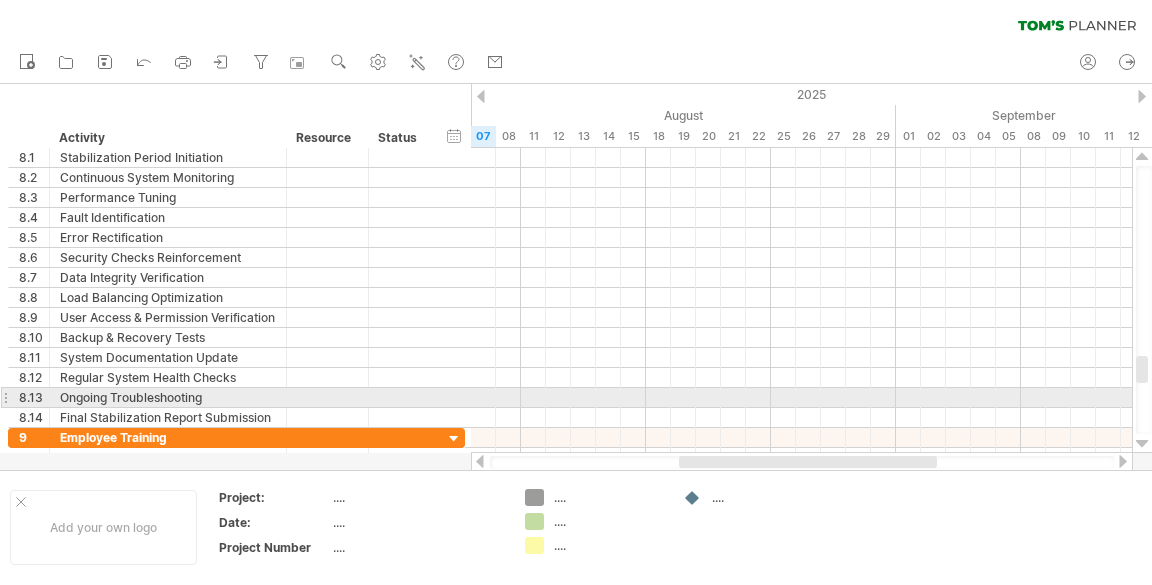 click at bounding box center [1142, 444] 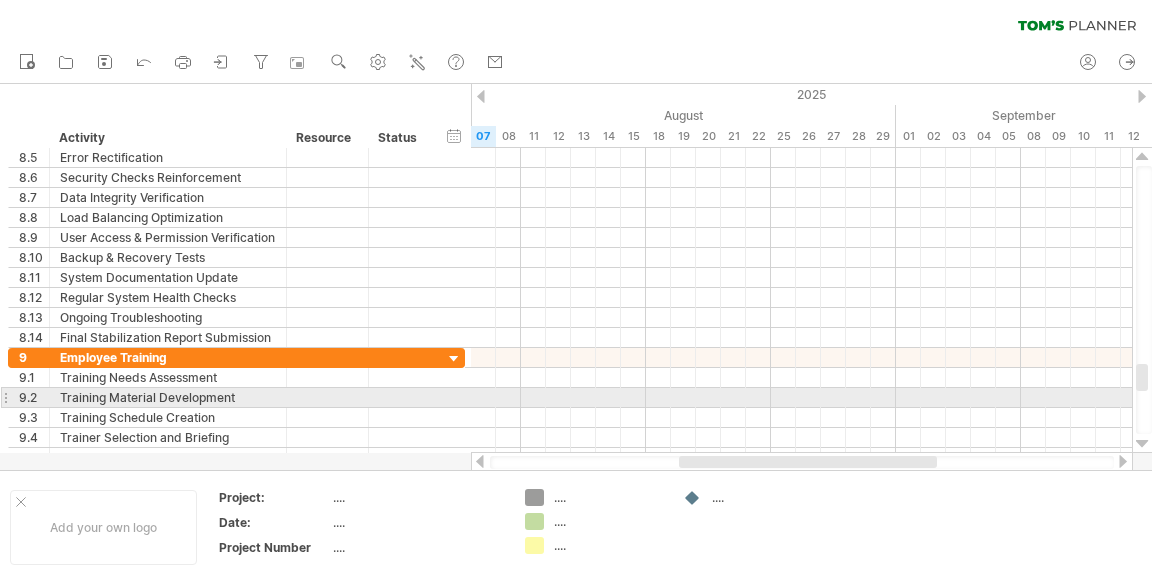 click at bounding box center [1142, 444] 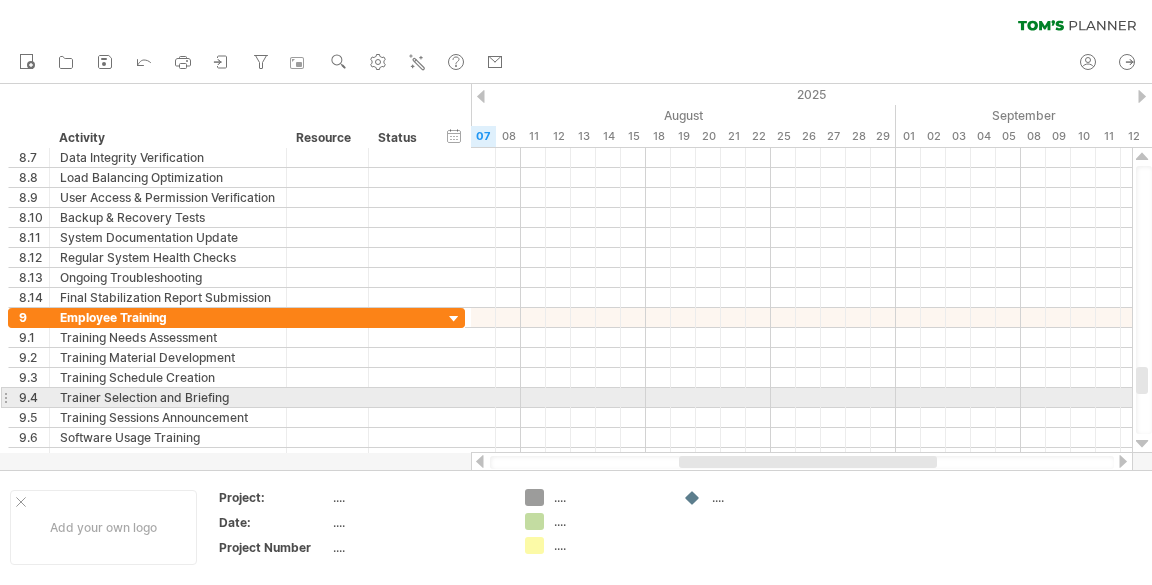 click at bounding box center [1142, 444] 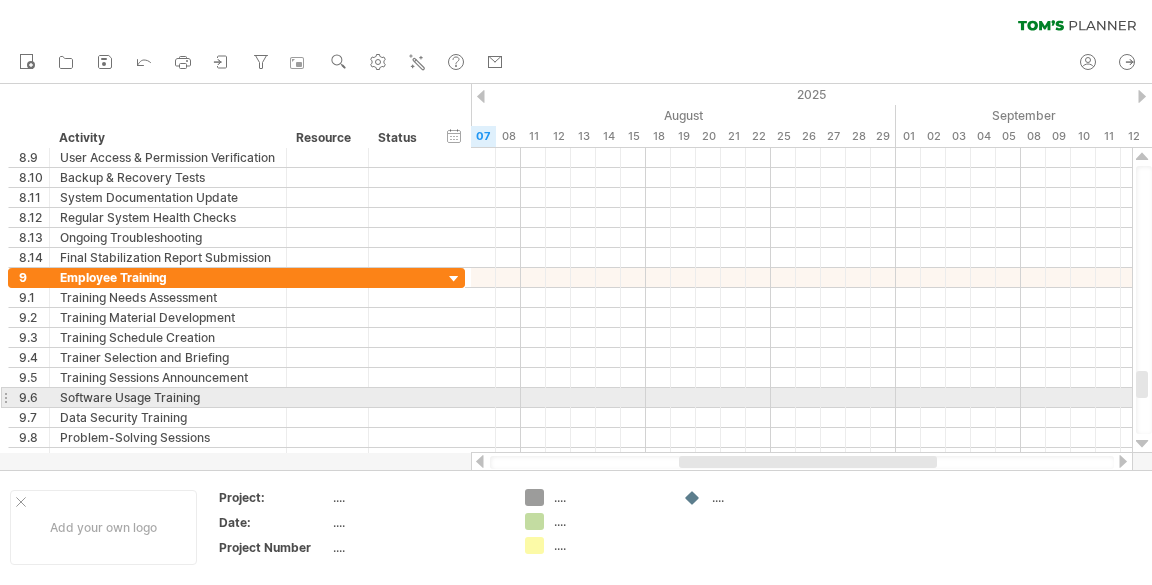 click at bounding box center [1142, 444] 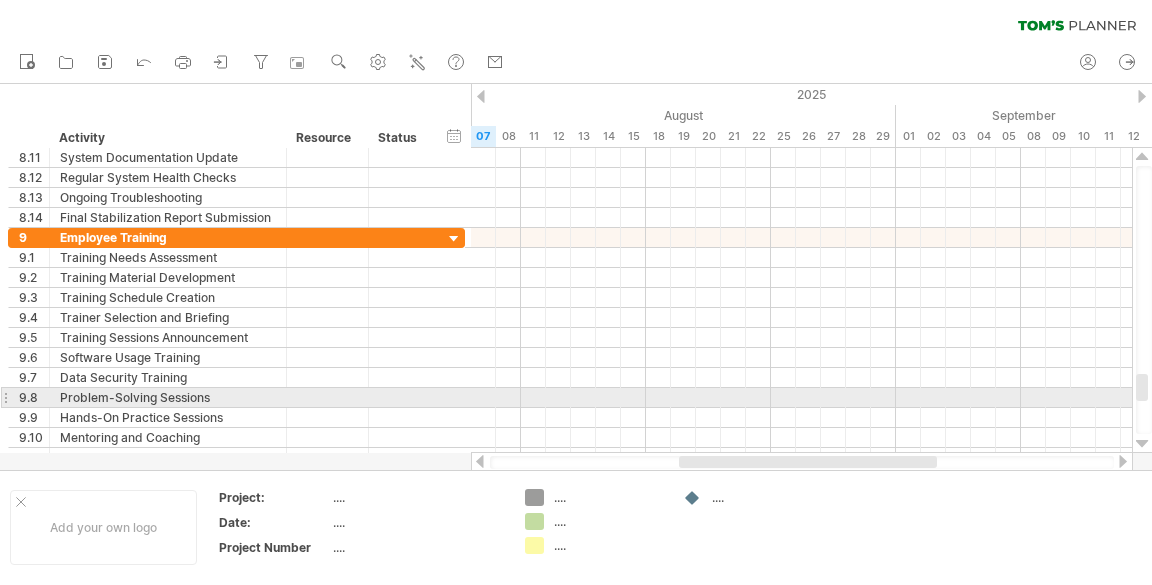 click on "Add your own logo Project: .... Date: .... Project Number .... .... .... .... ...." at bounding box center [576, 527] 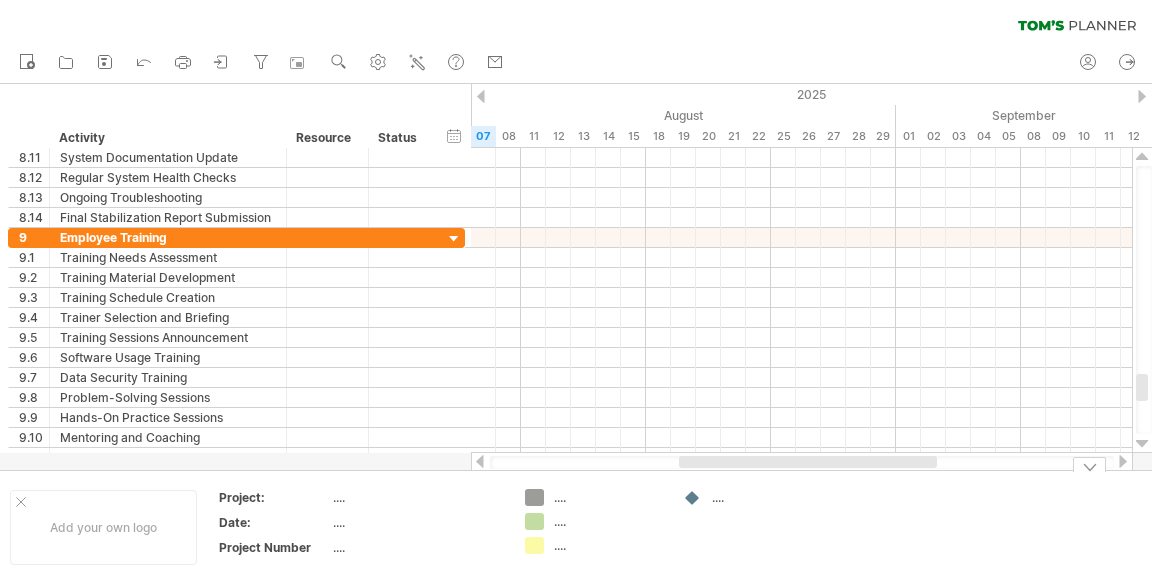 click on "Add your own logo Project: .... Date: .... Project Number .... .... .... .... ...." at bounding box center [576, 527] 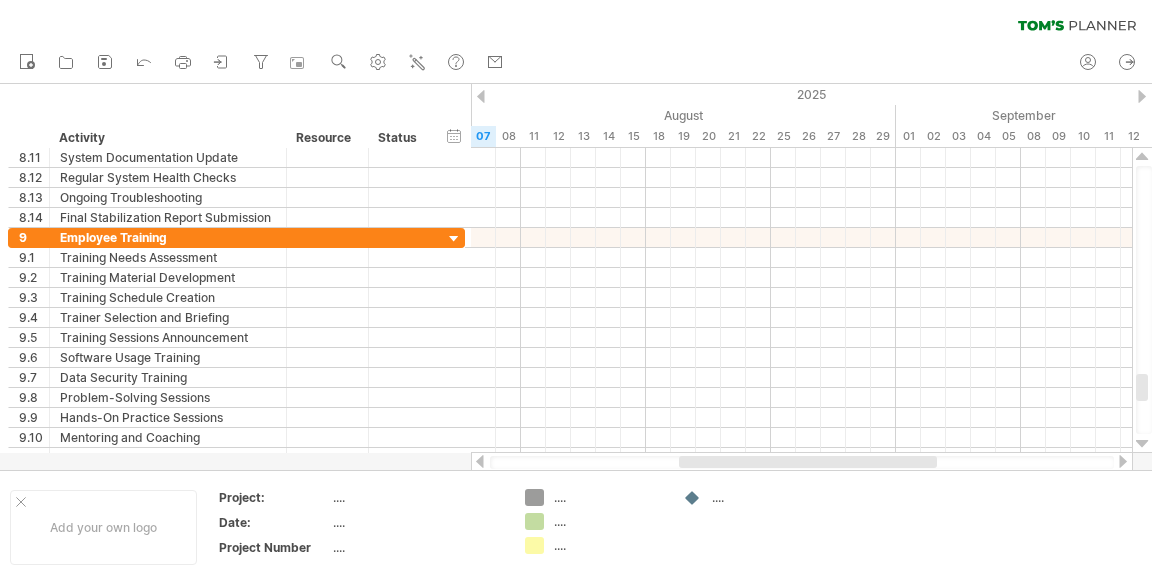 click at bounding box center [1142, 444] 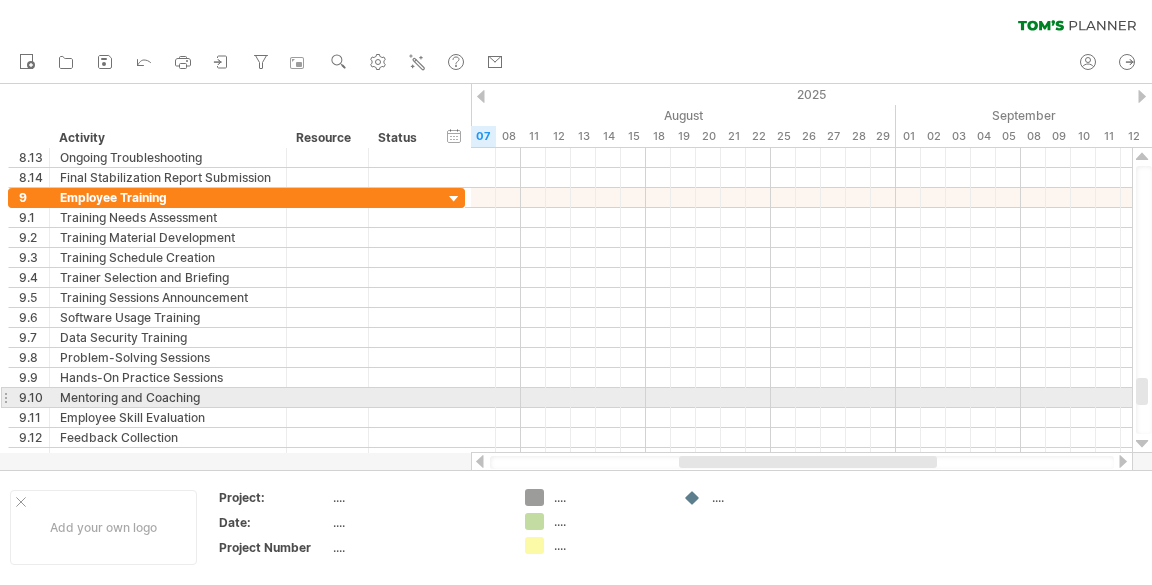 click at bounding box center [1142, 444] 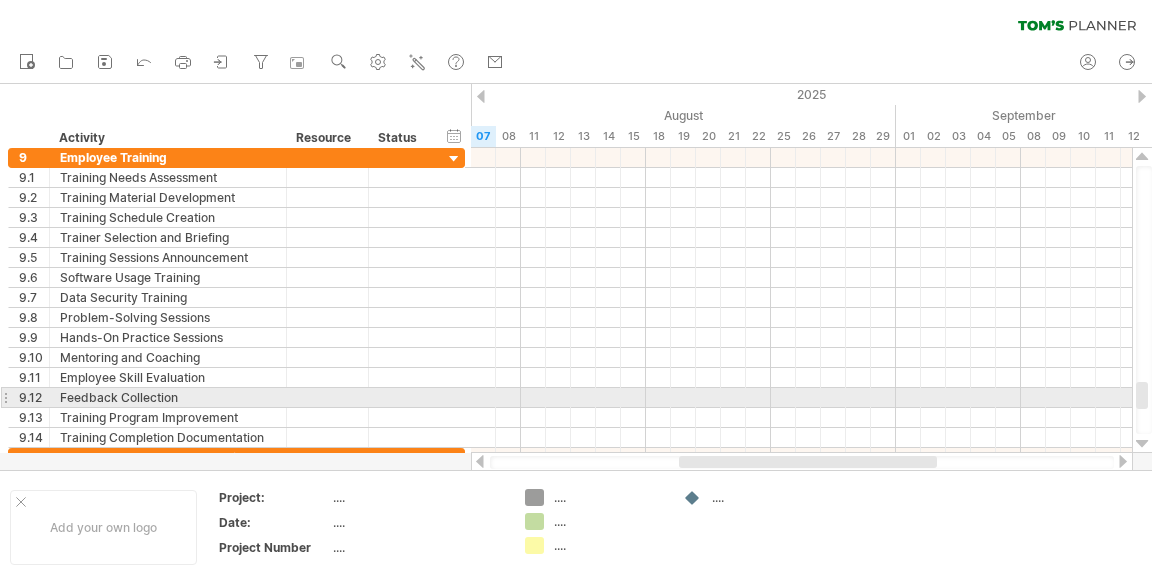 click at bounding box center [1142, 444] 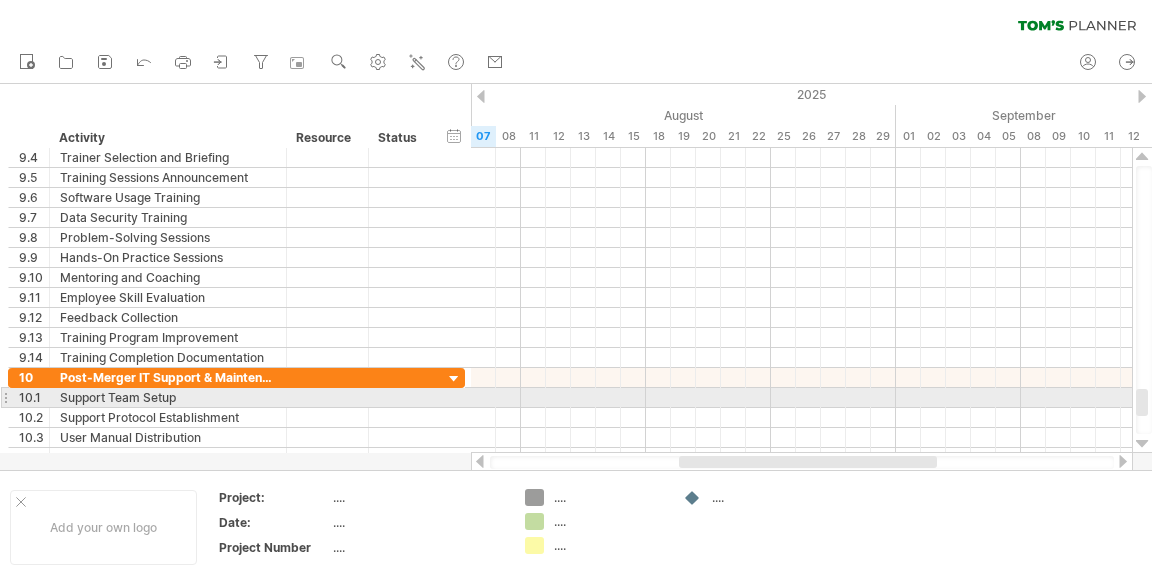 click at bounding box center (1142, 444) 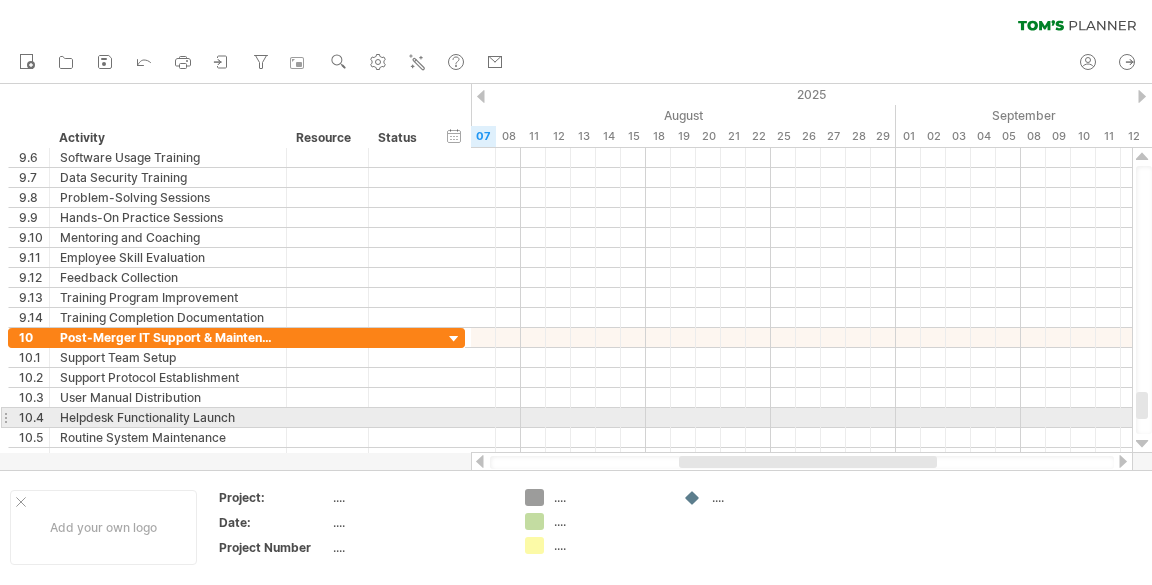 click at bounding box center [1142, 444] 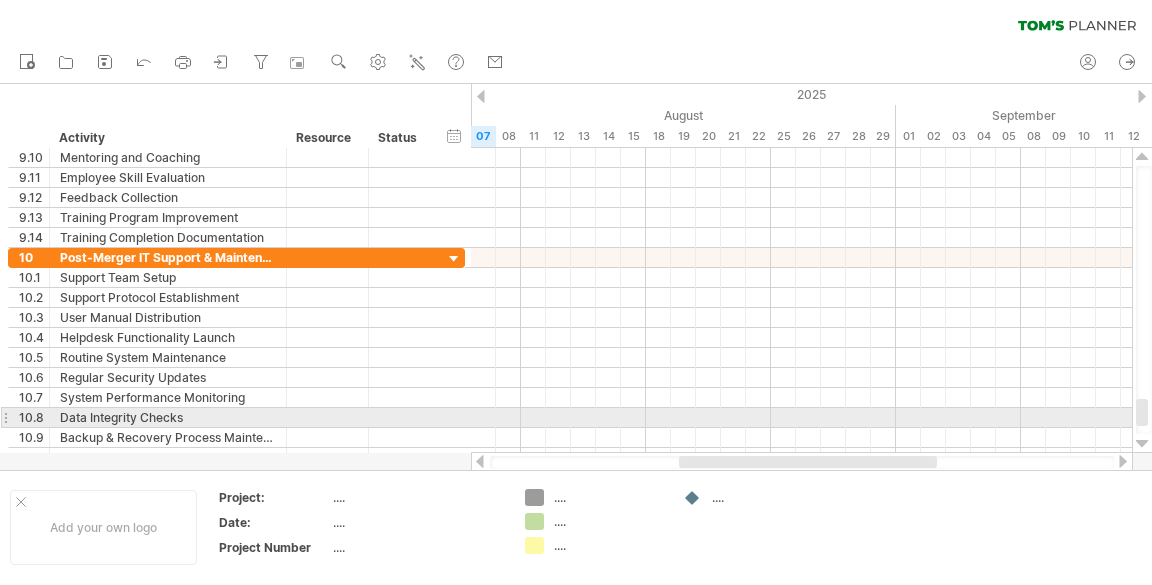 click at bounding box center (1142, 444) 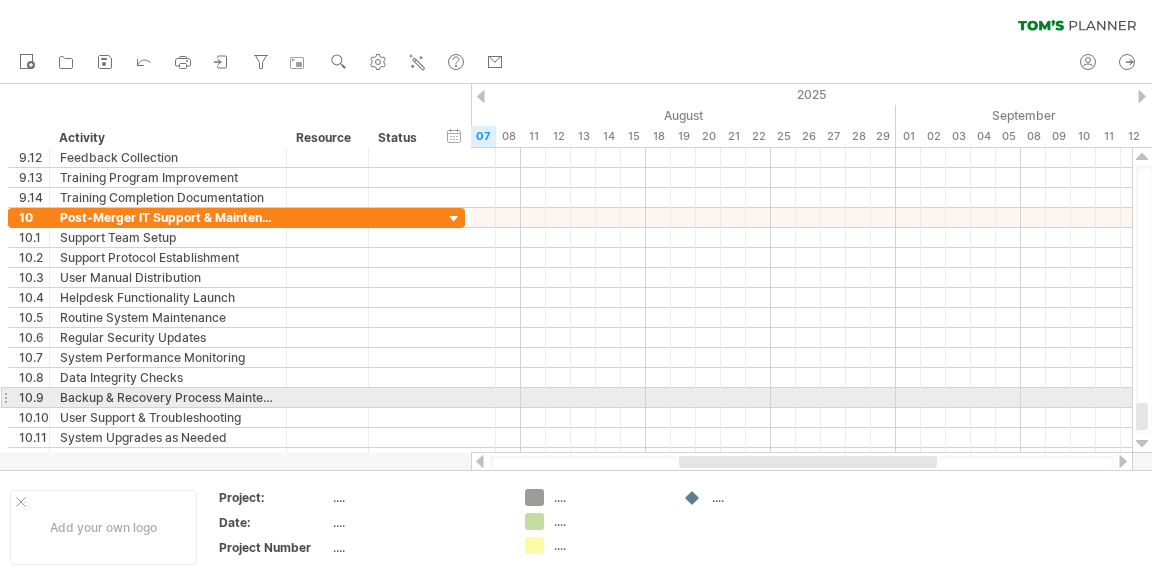 click at bounding box center [1142, 444] 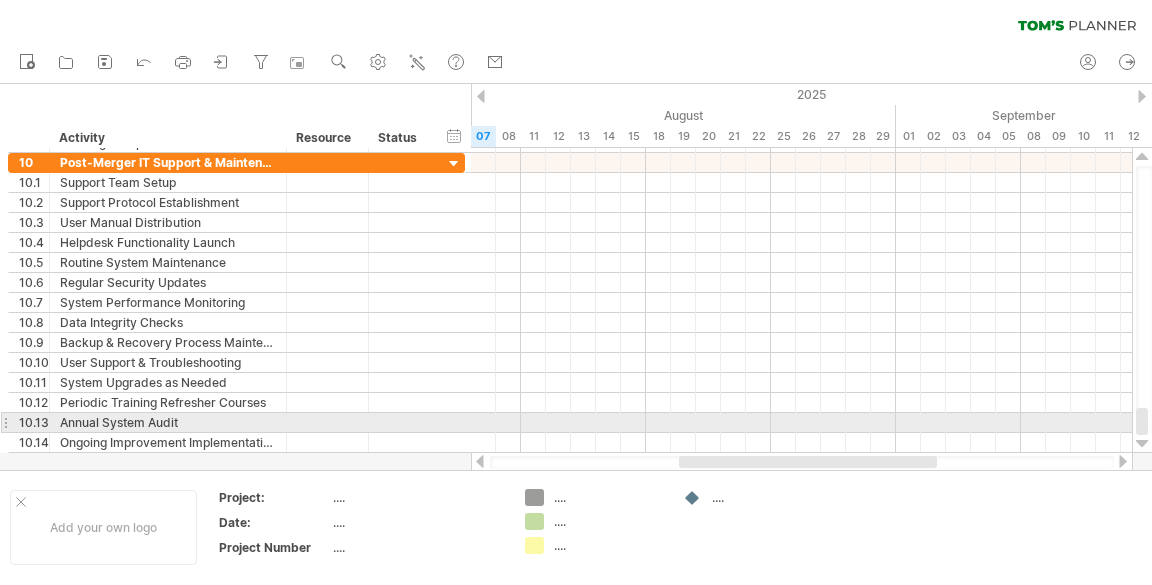 click at bounding box center (1142, 444) 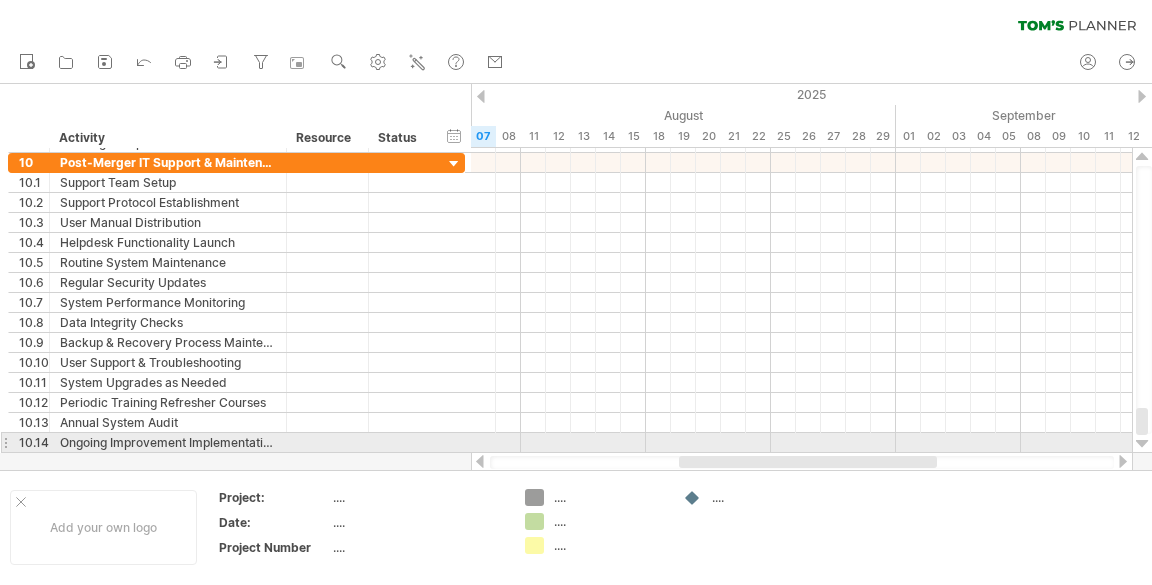click at bounding box center (1142, 444) 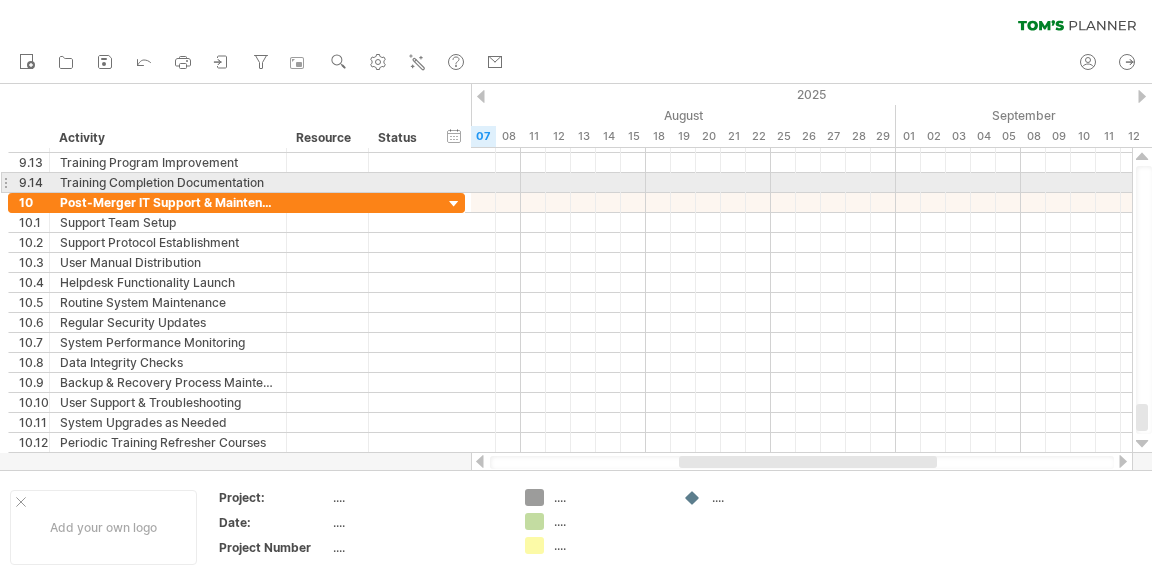 click at bounding box center [1142, 157] 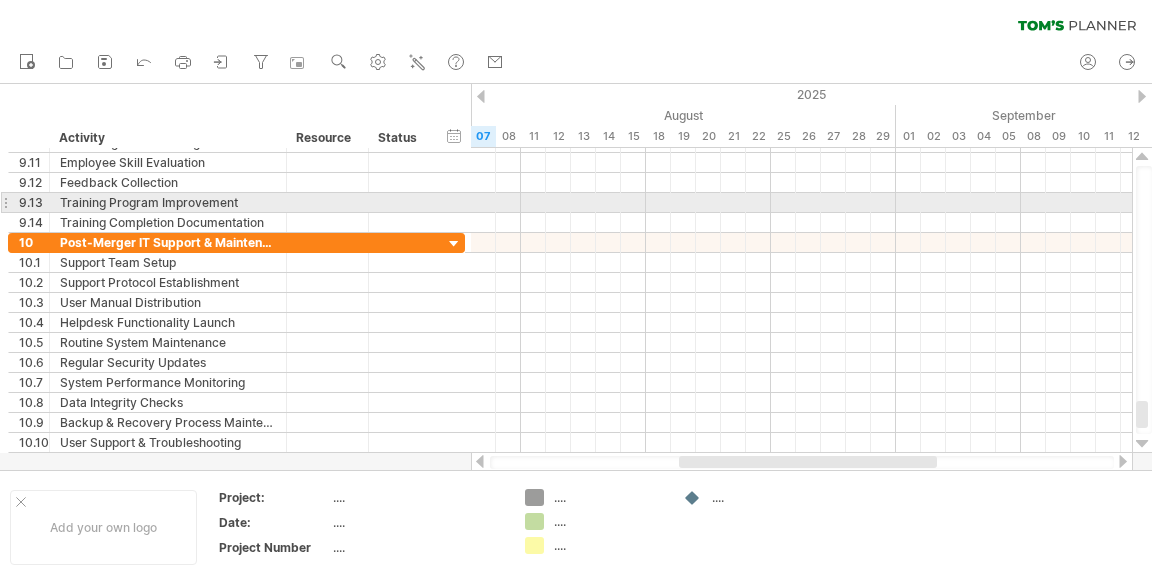click at bounding box center [1142, 157] 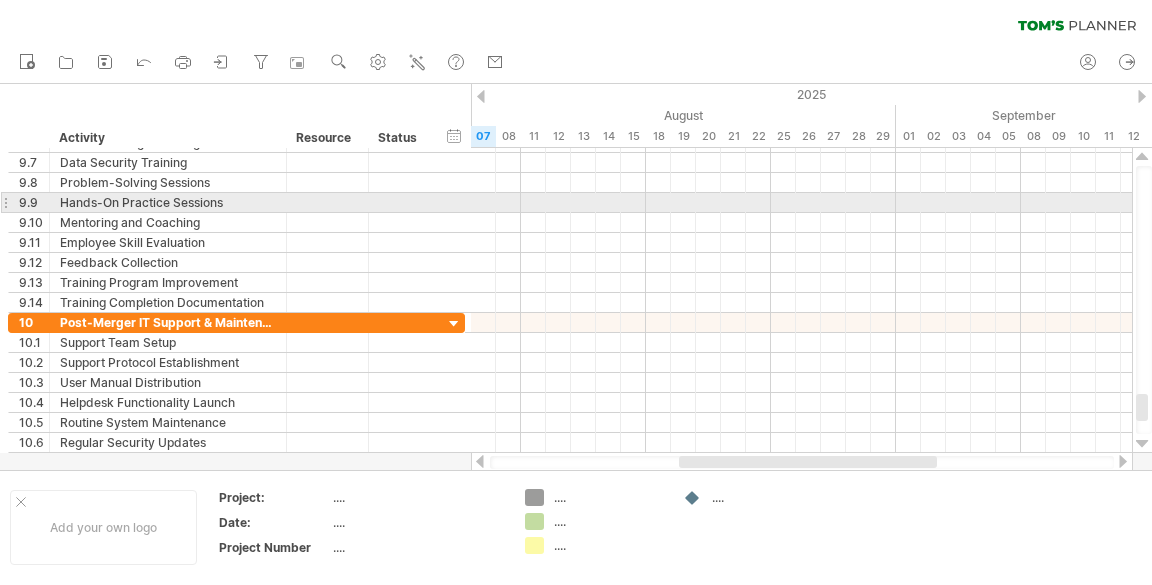 click at bounding box center (801, 163) 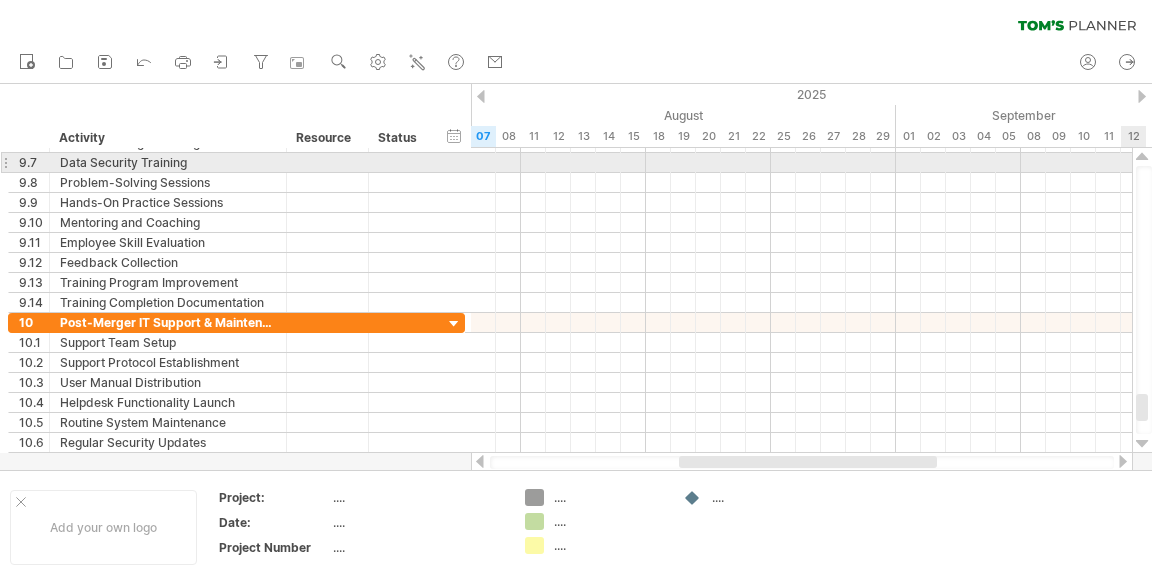 click at bounding box center (801, 163) 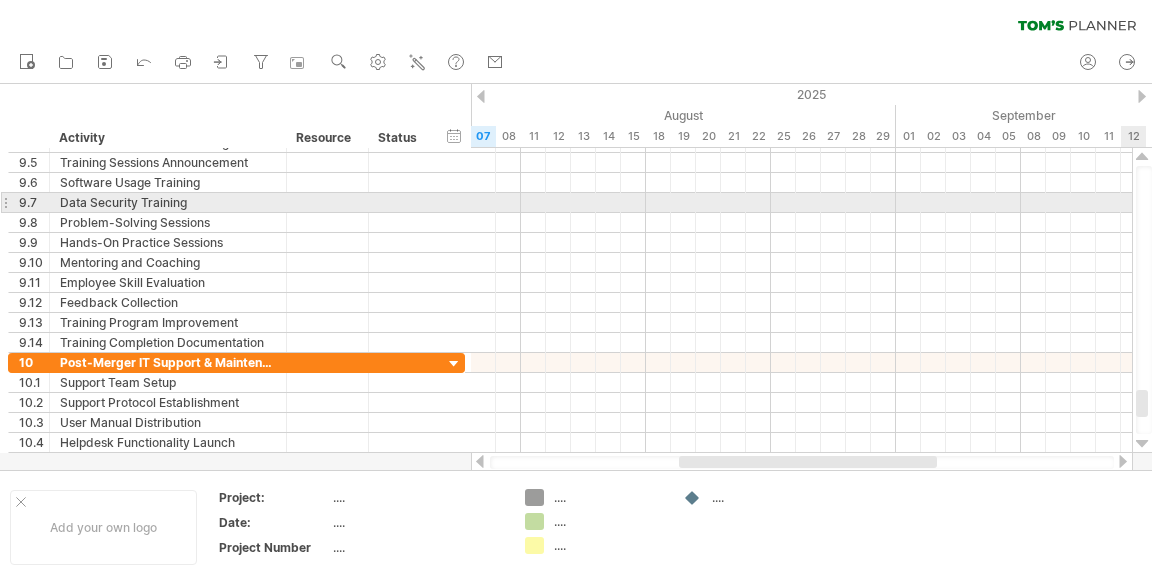 click at bounding box center (801, 183) 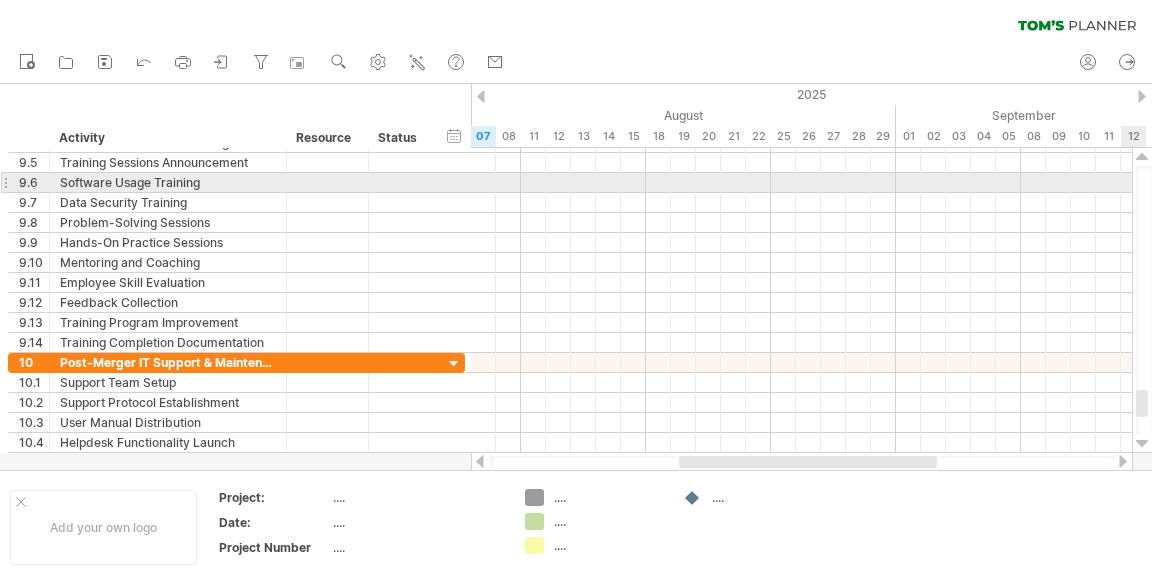 click at bounding box center [801, 183] 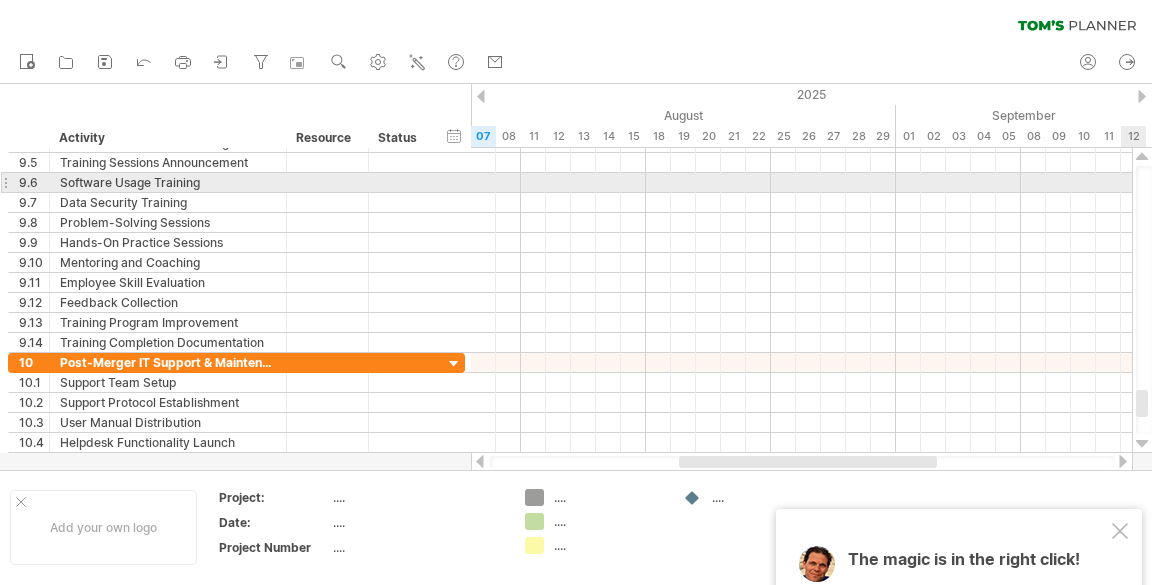 click at bounding box center (801, 183) 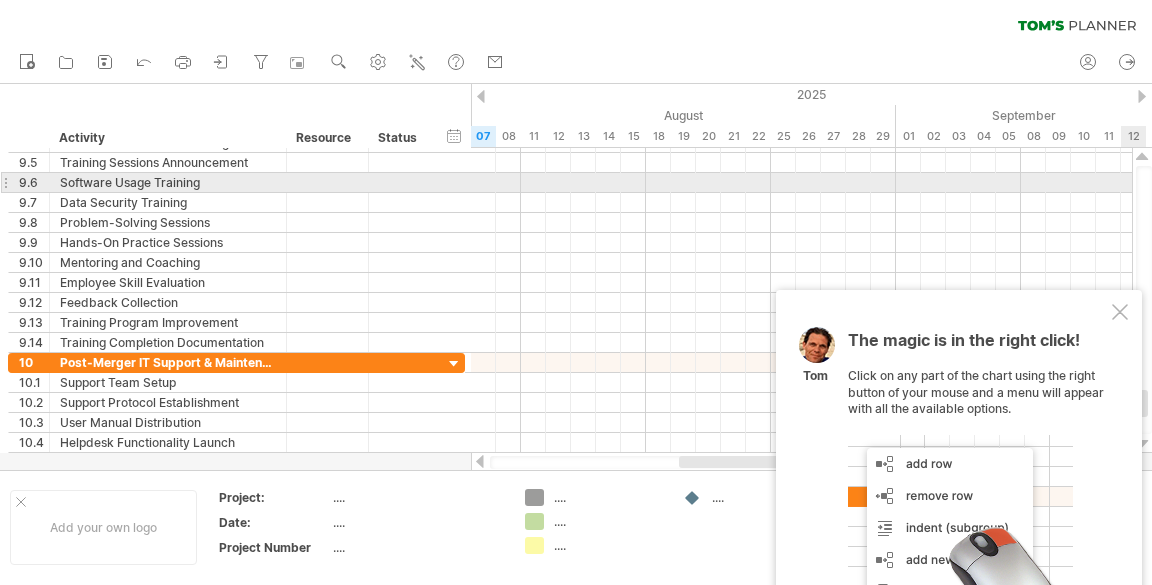 click at bounding box center [801, 183] 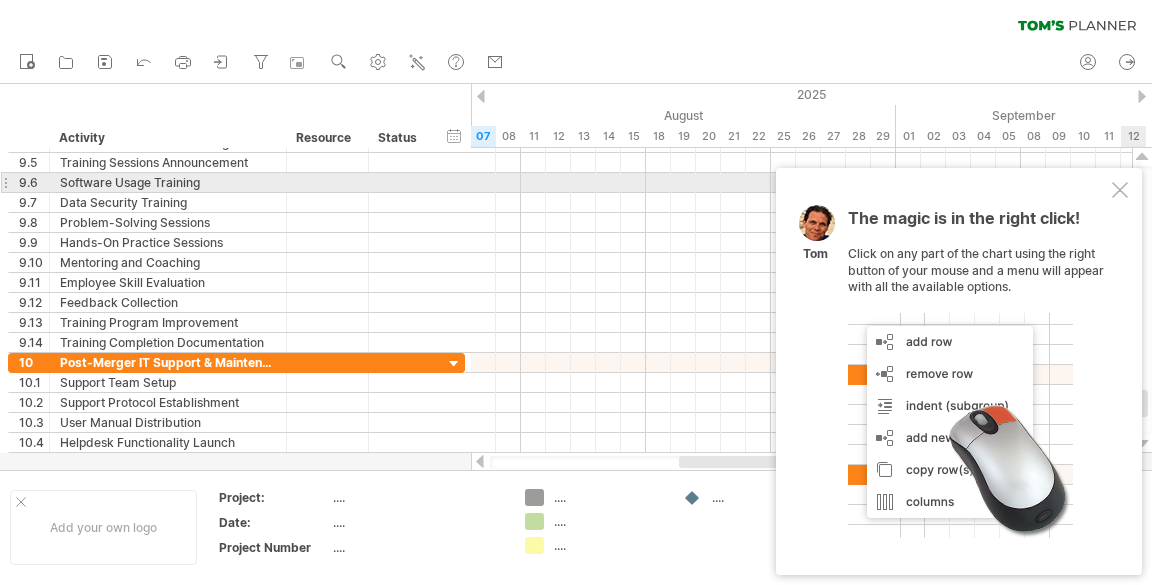 click at bounding box center (1120, 190) 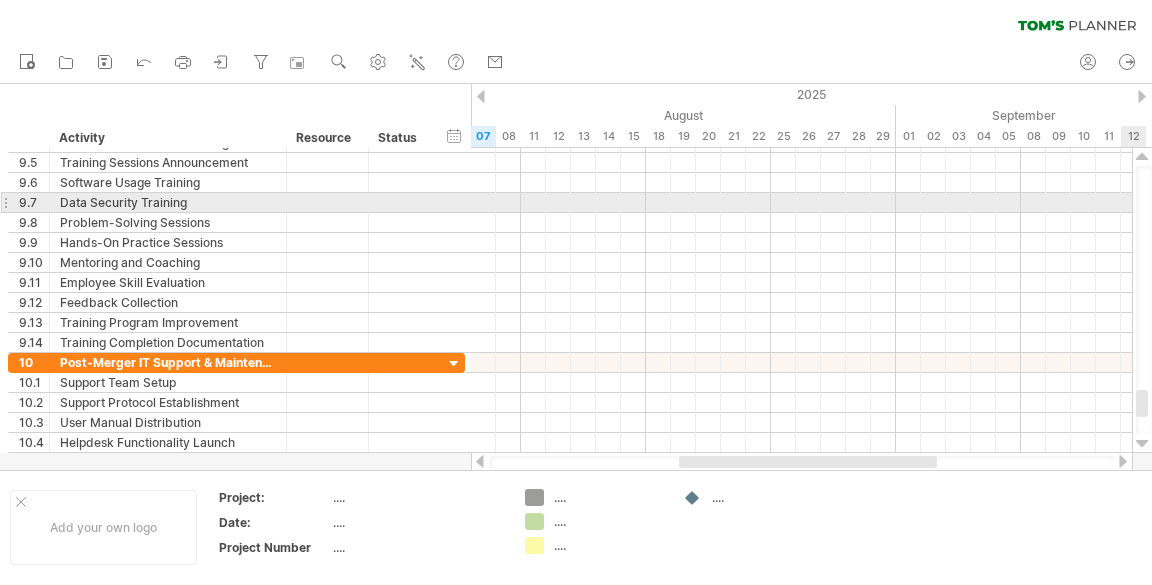 click at bounding box center [1144, 300] 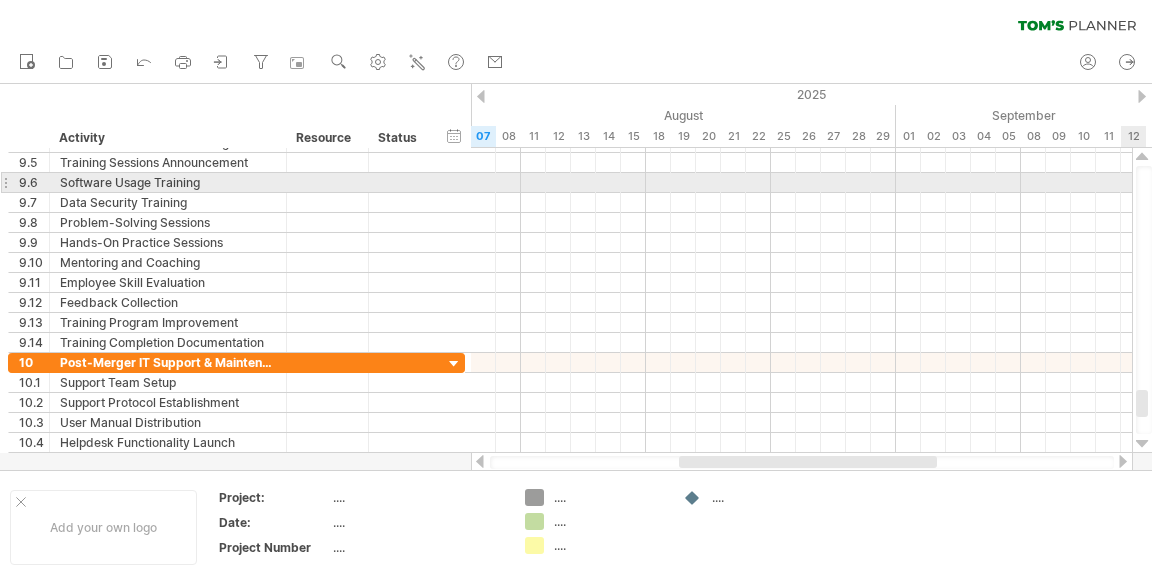 click at bounding box center [1144, 300] 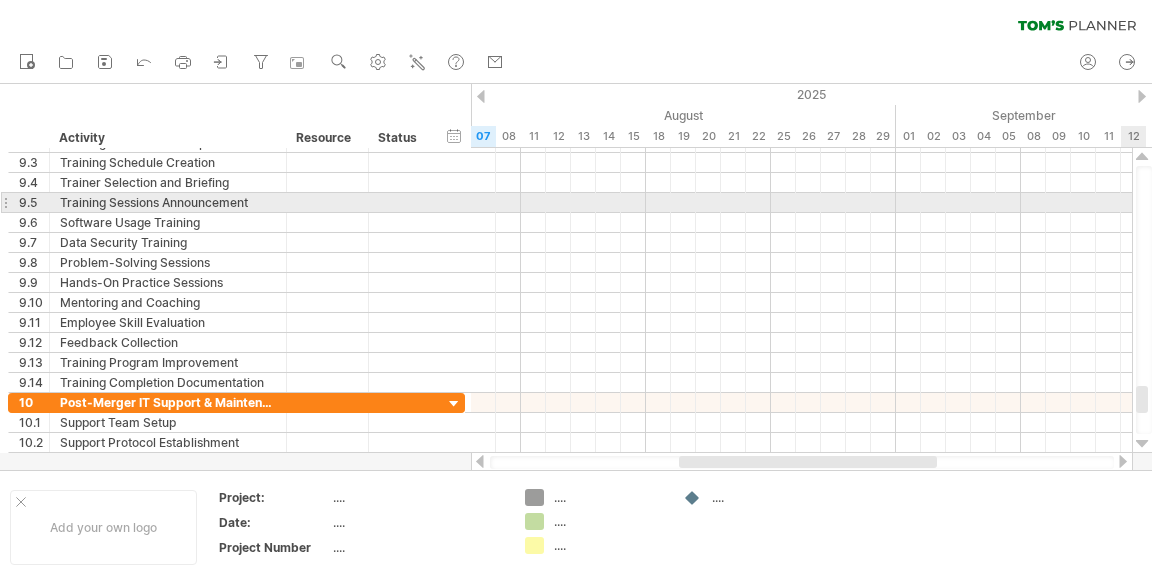 click at bounding box center (1142, 157) 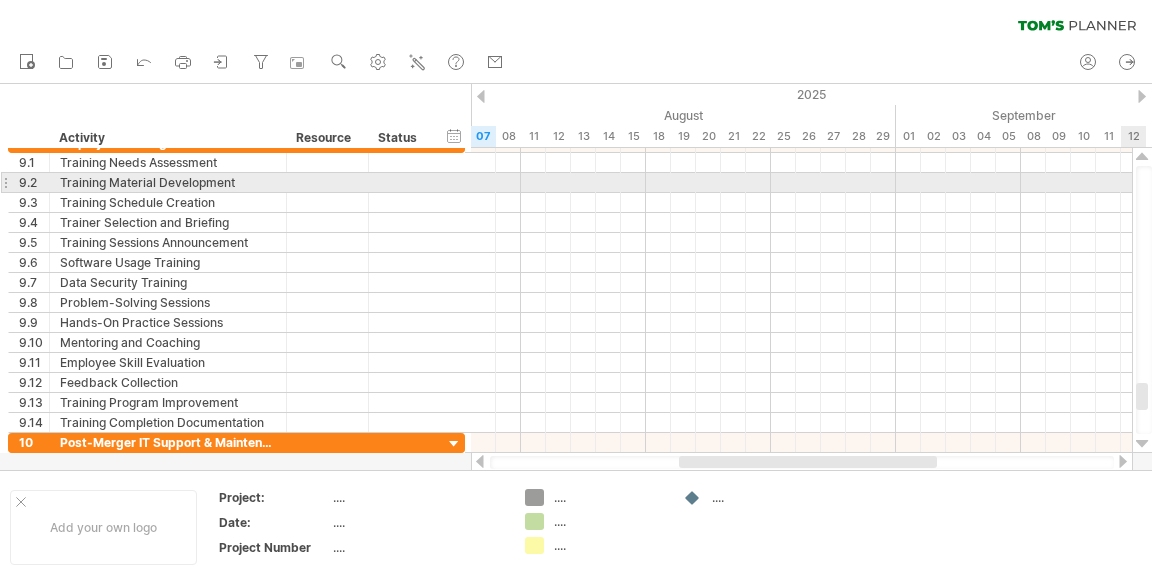 click at bounding box center [1142, 157] 